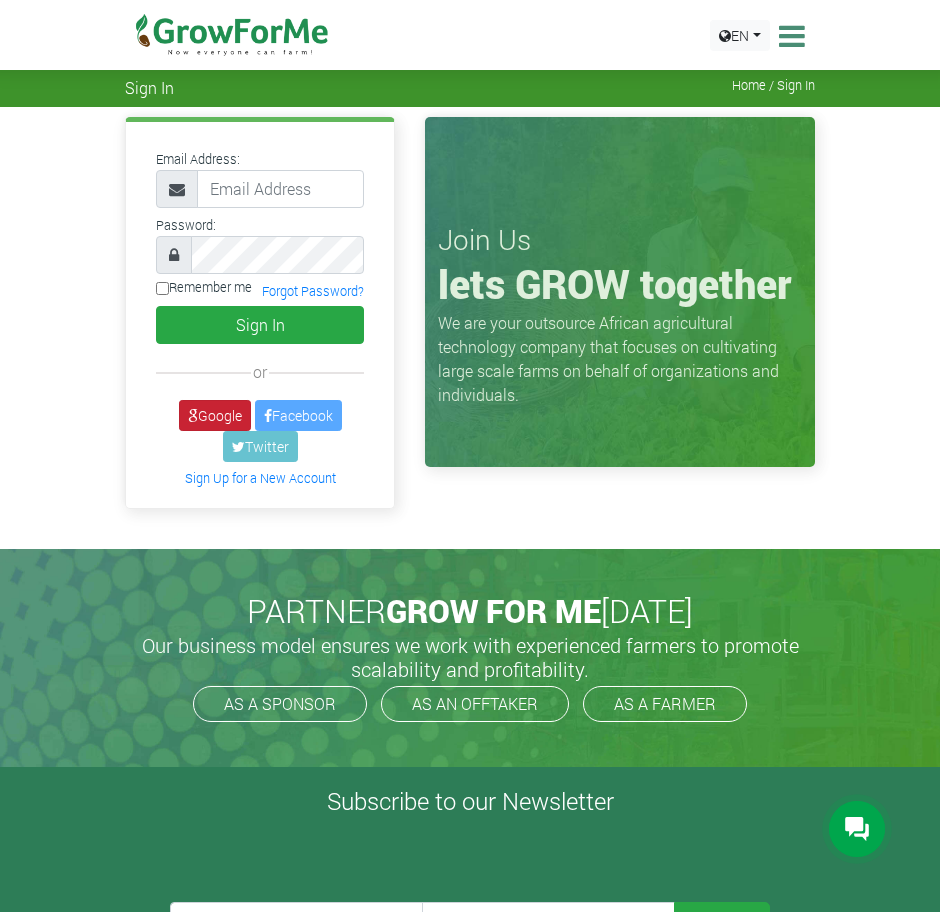 scroll, scrollTop: 0, scrollLeft: 0, axis: both 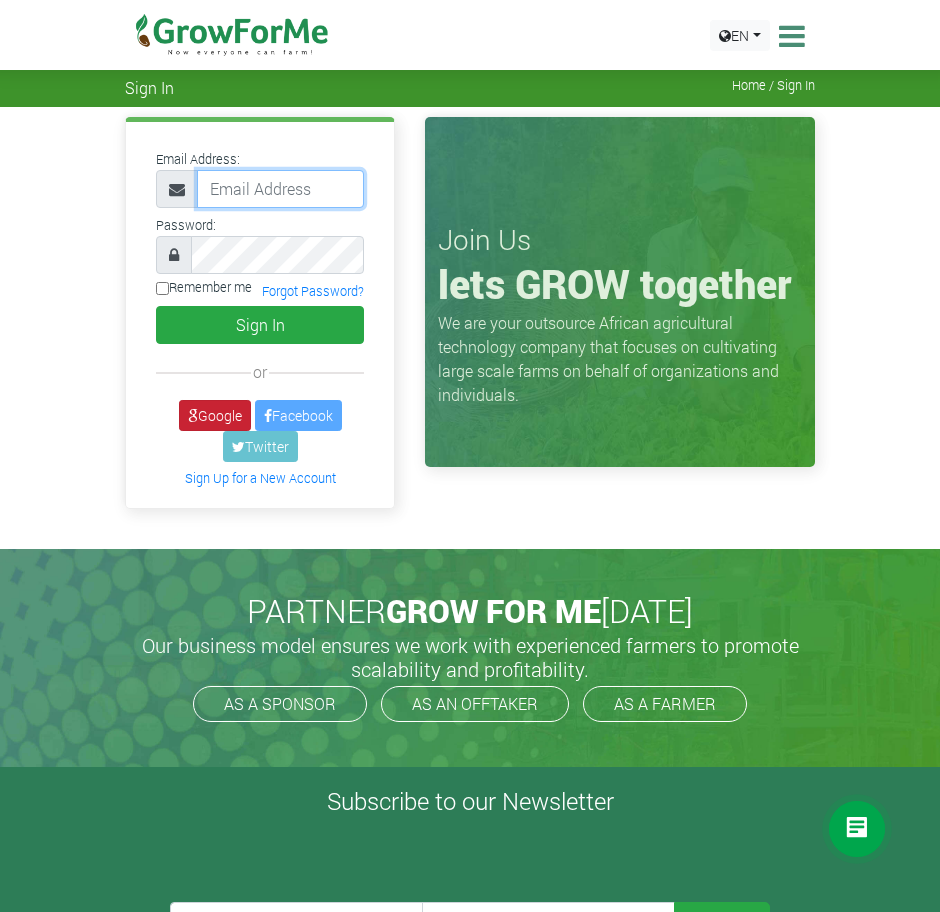 type on "mawuli@growforme.com" 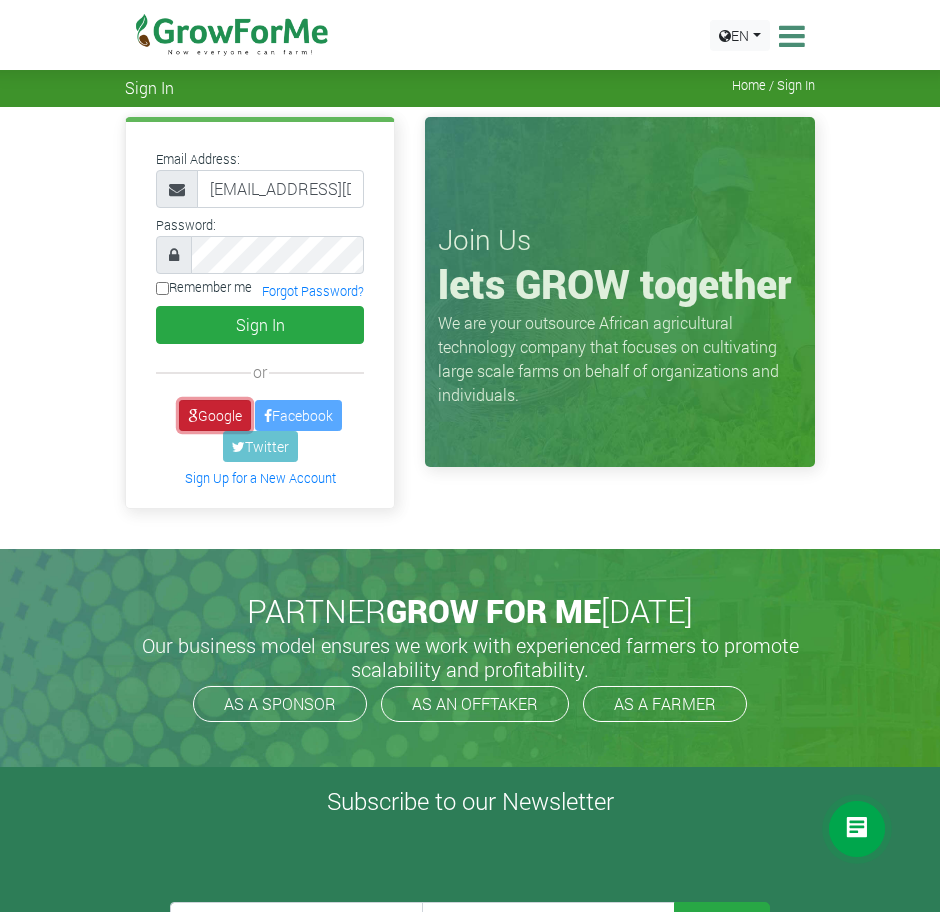 click on "Google" at bounding box center (215, 415) 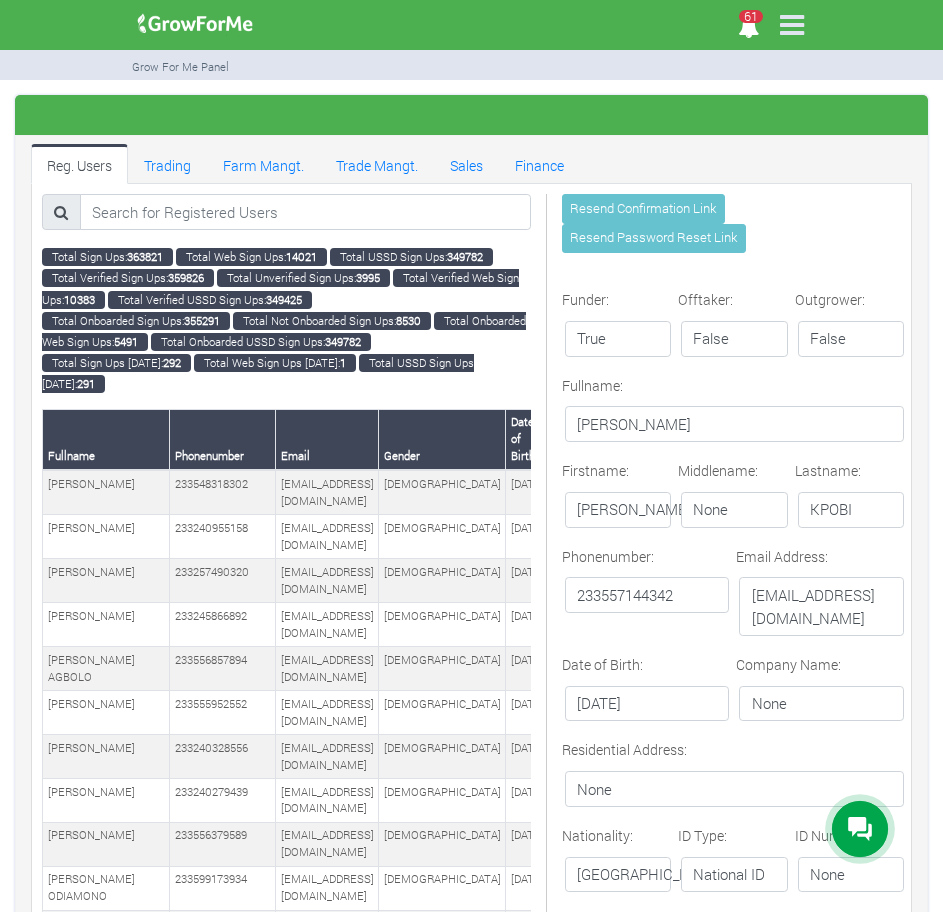 scroll, scrollTop: 0, scrollLeft: 0, axis: both 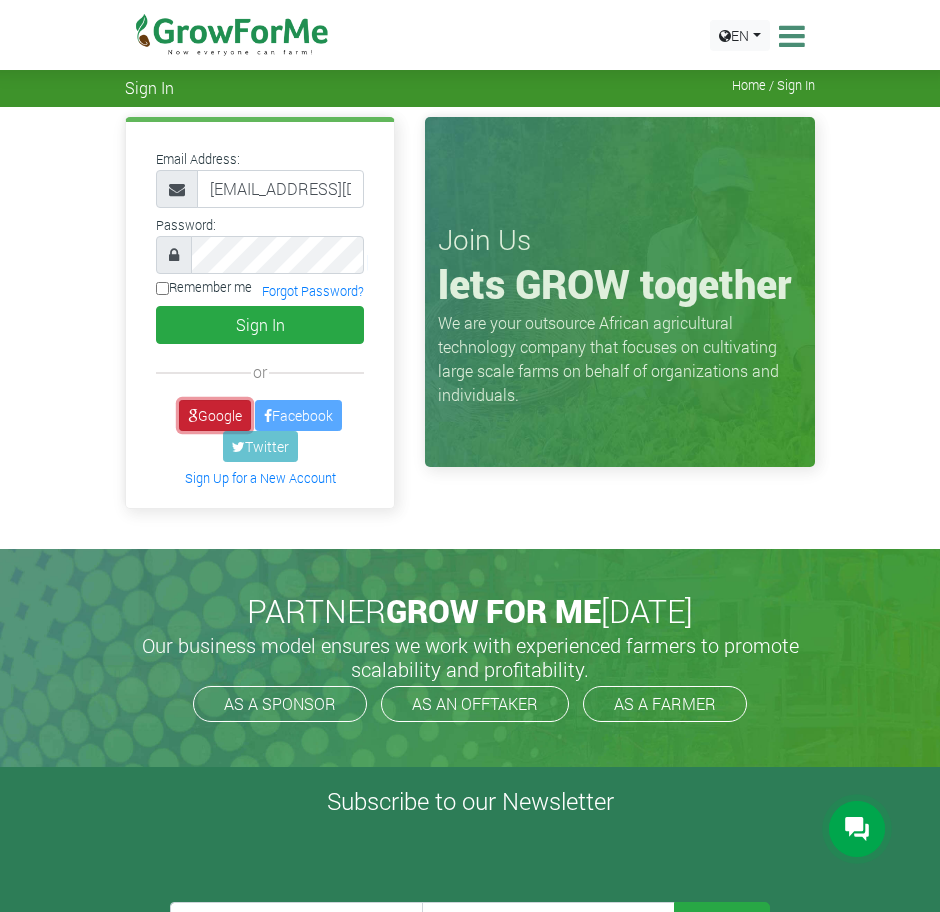 click on "Google" at bounding box center (215, 415) 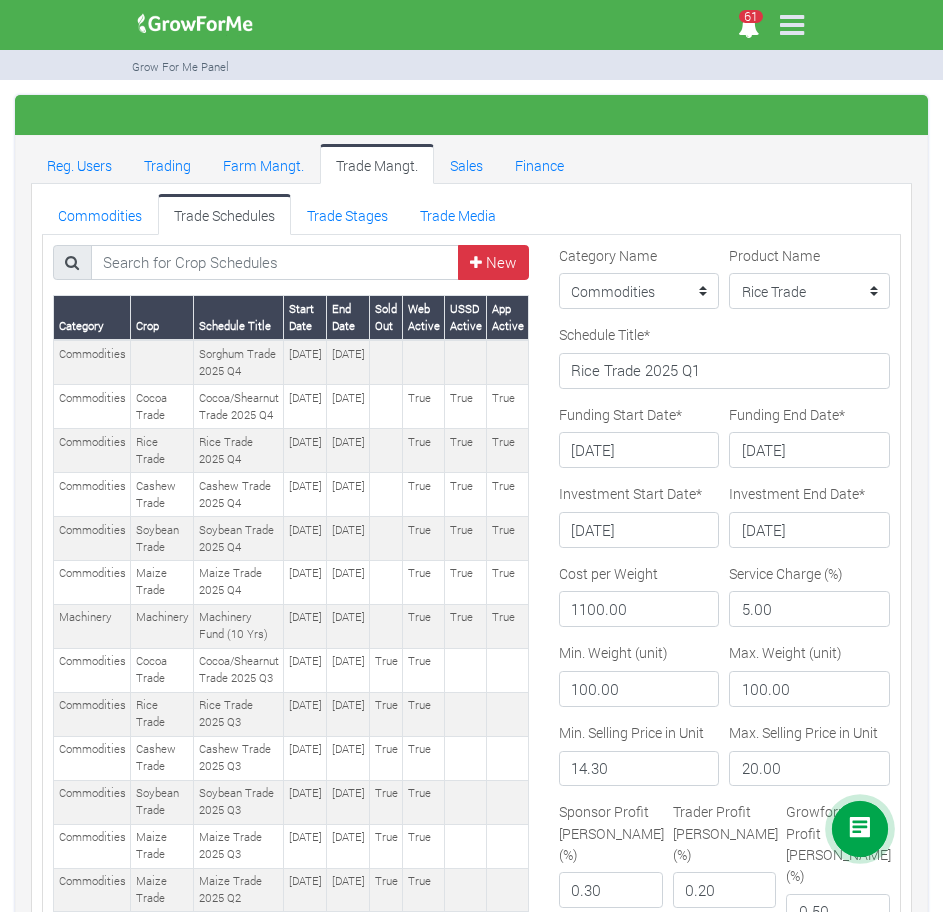 scroll, scrollTop: 0, scrollLeft: 0, axis: both 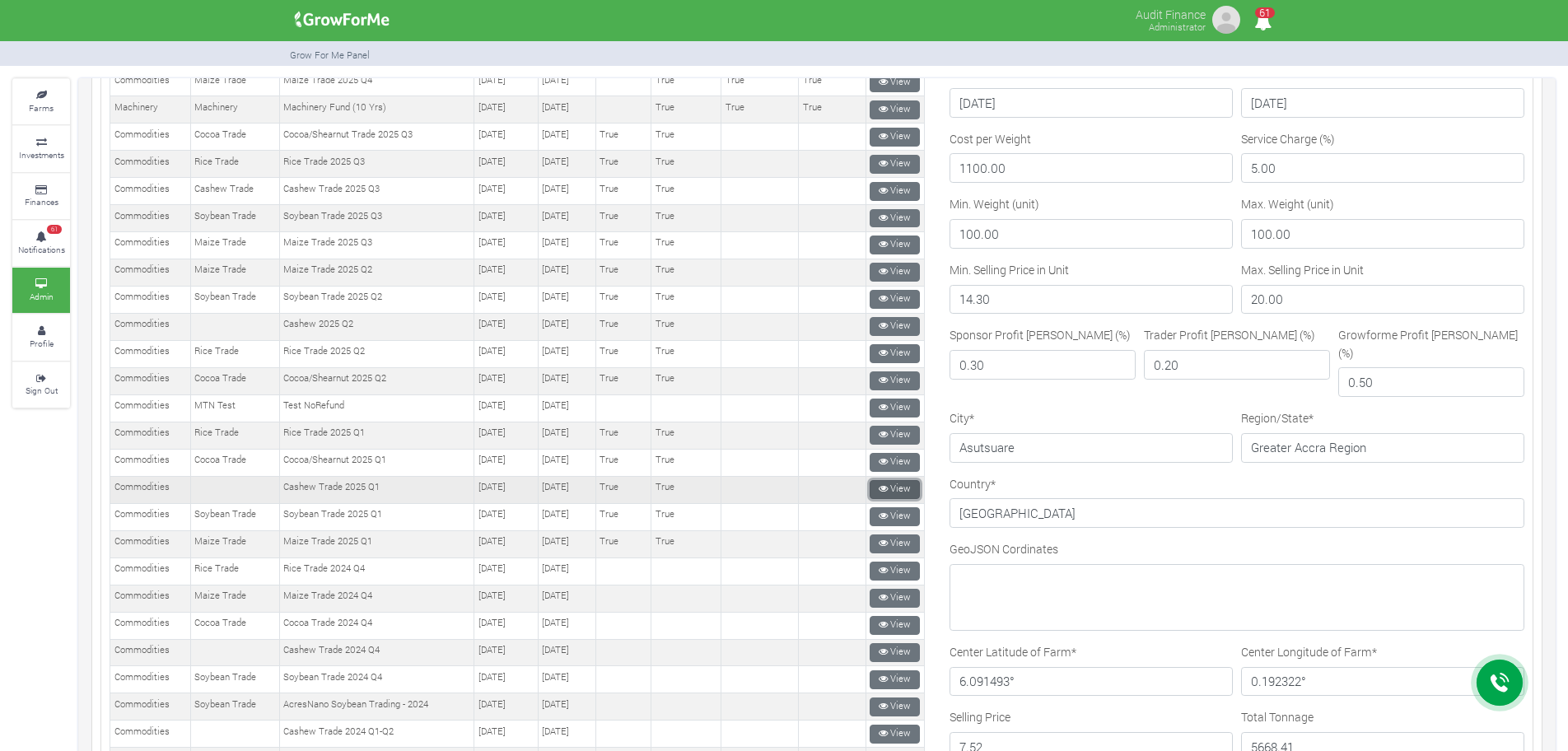 click on "View" at bounding box center [894, 489] 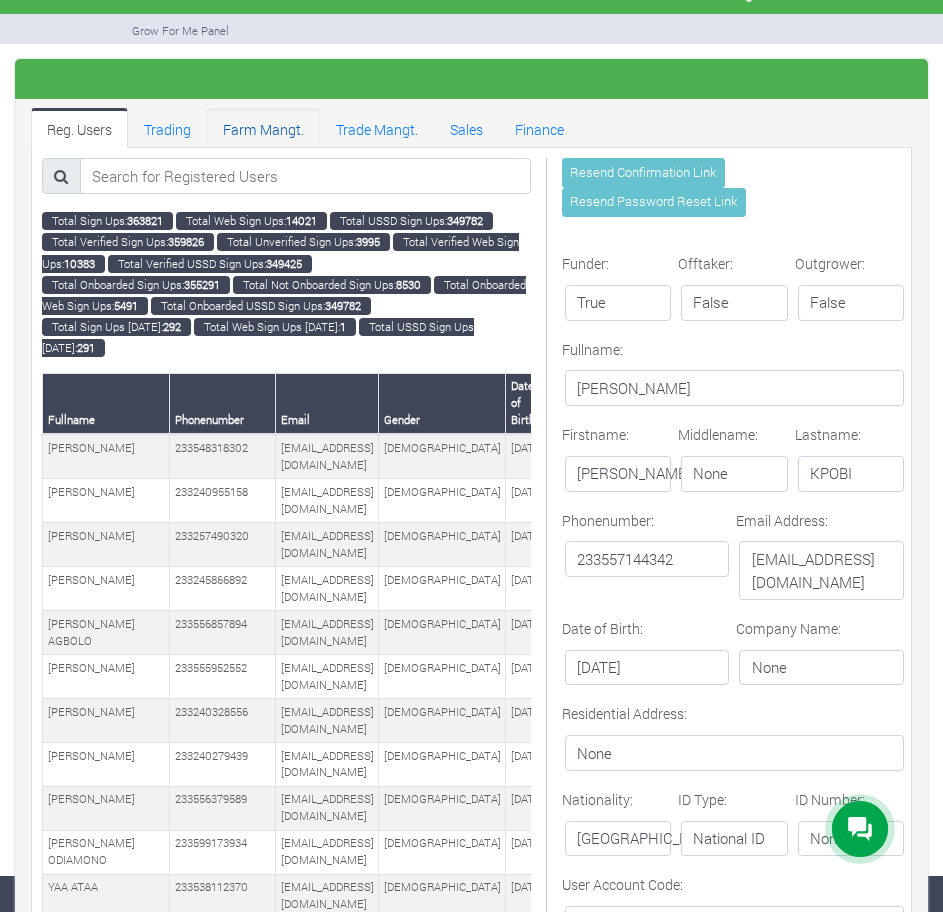 scroll, scrollTop: 36, scrollLeft: 0, axis: vertical 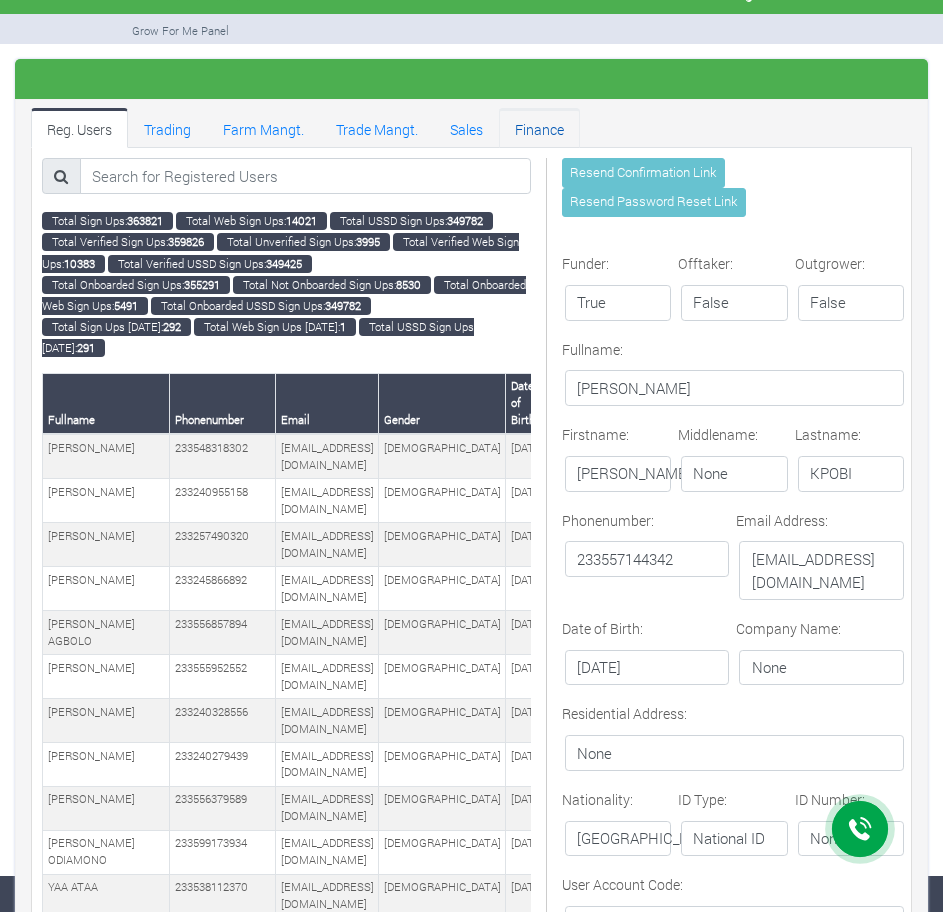 click on "Finance" at bounding box center (539, 128) 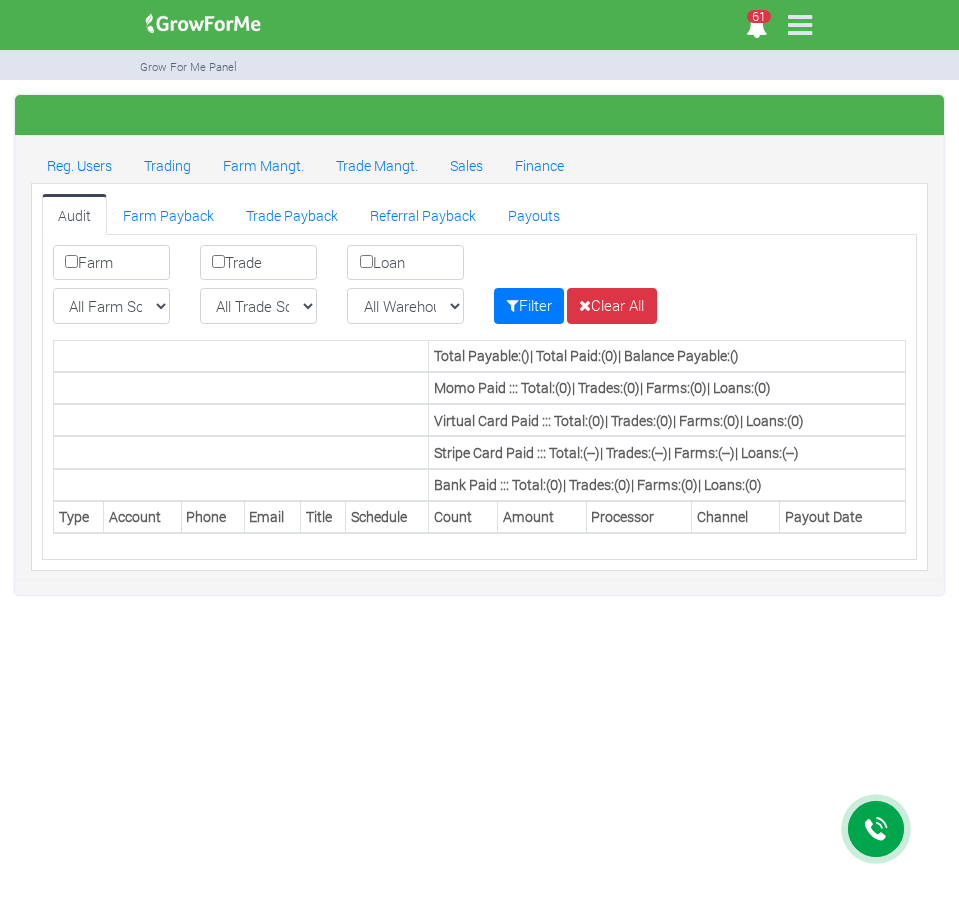 scroll, scrollTop: 0, scrollLeft: 0, axis: both 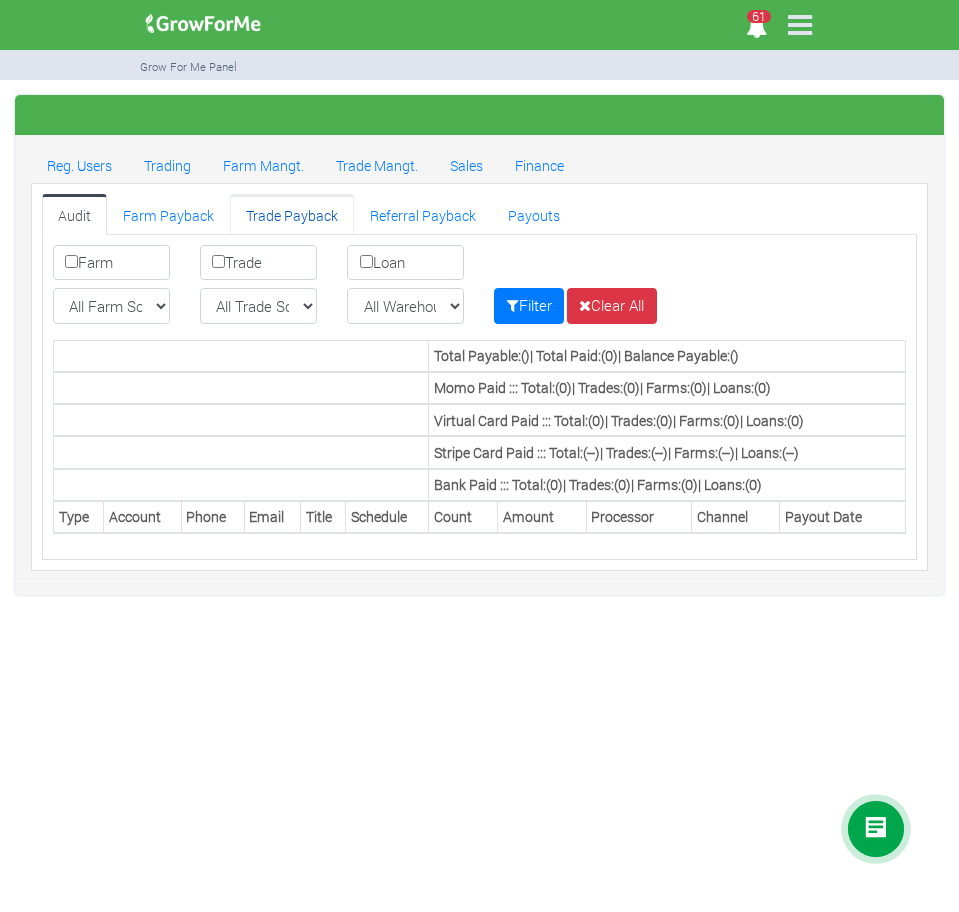 click on "Trade Payback" at bounding box center [292, 214] 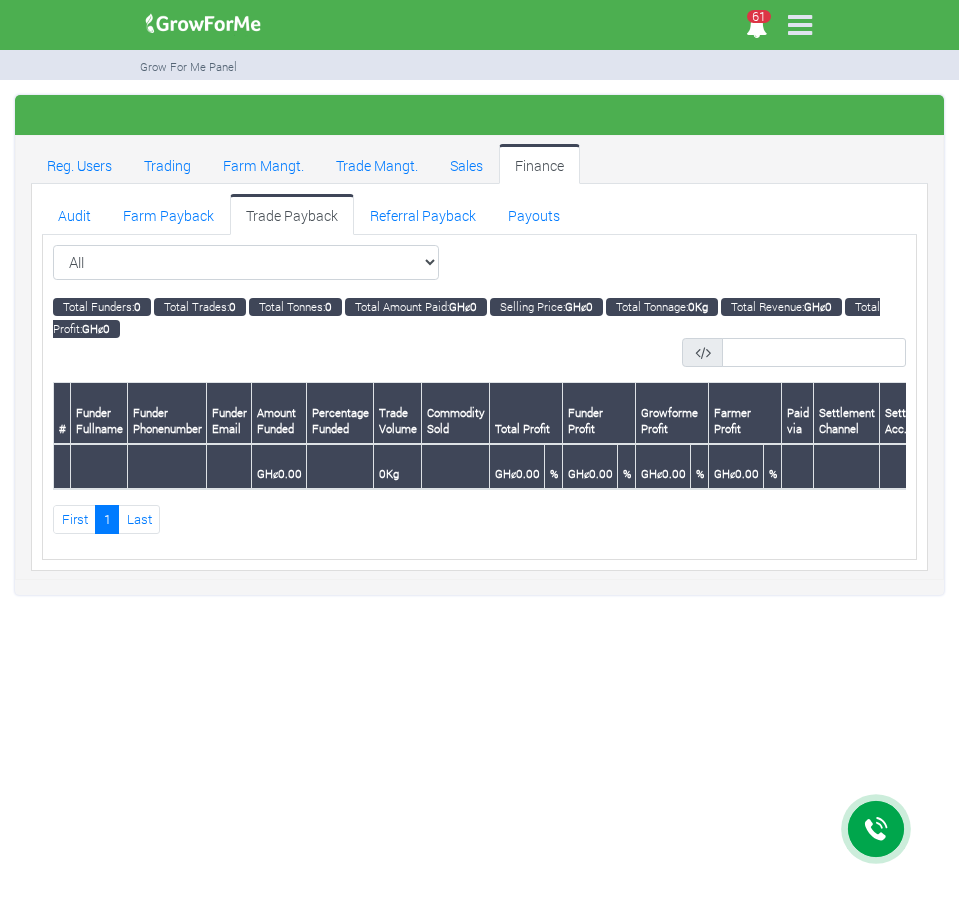 scroll, scrollTop: 0, scrollLeft: 0, axis: both 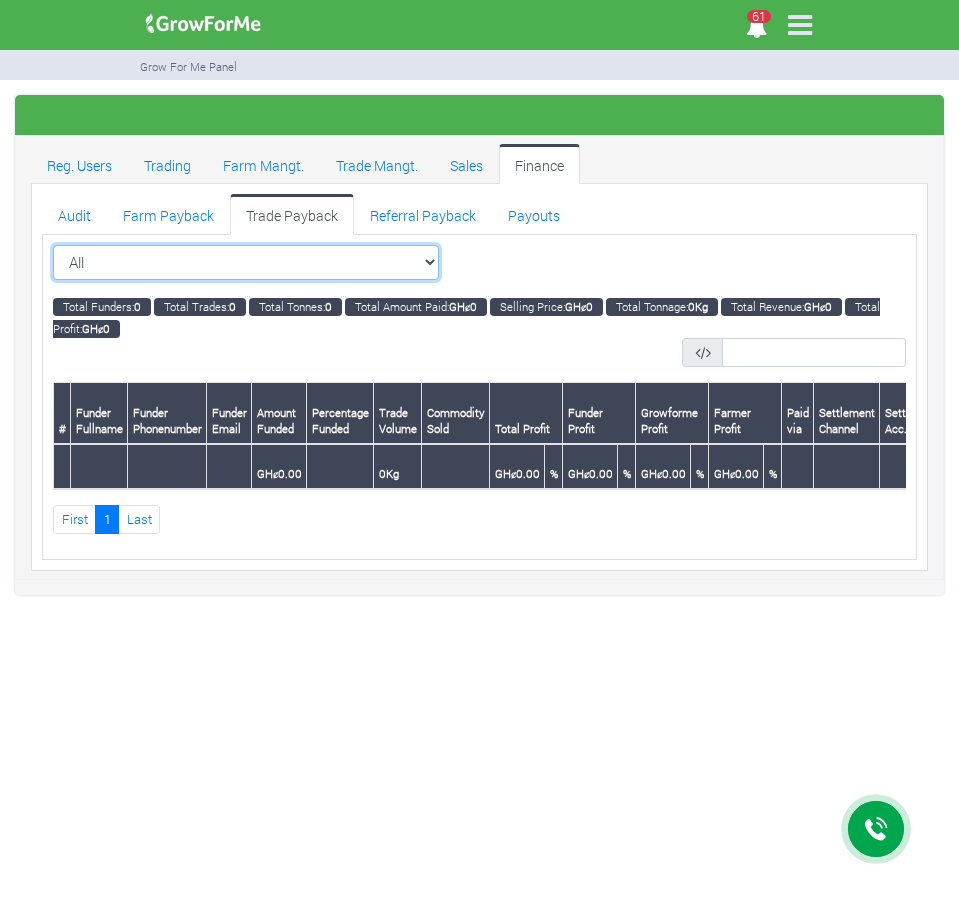 click on "All
All
Sorghum Trade 2025 Q4
()" at bounding box center (246, 263) 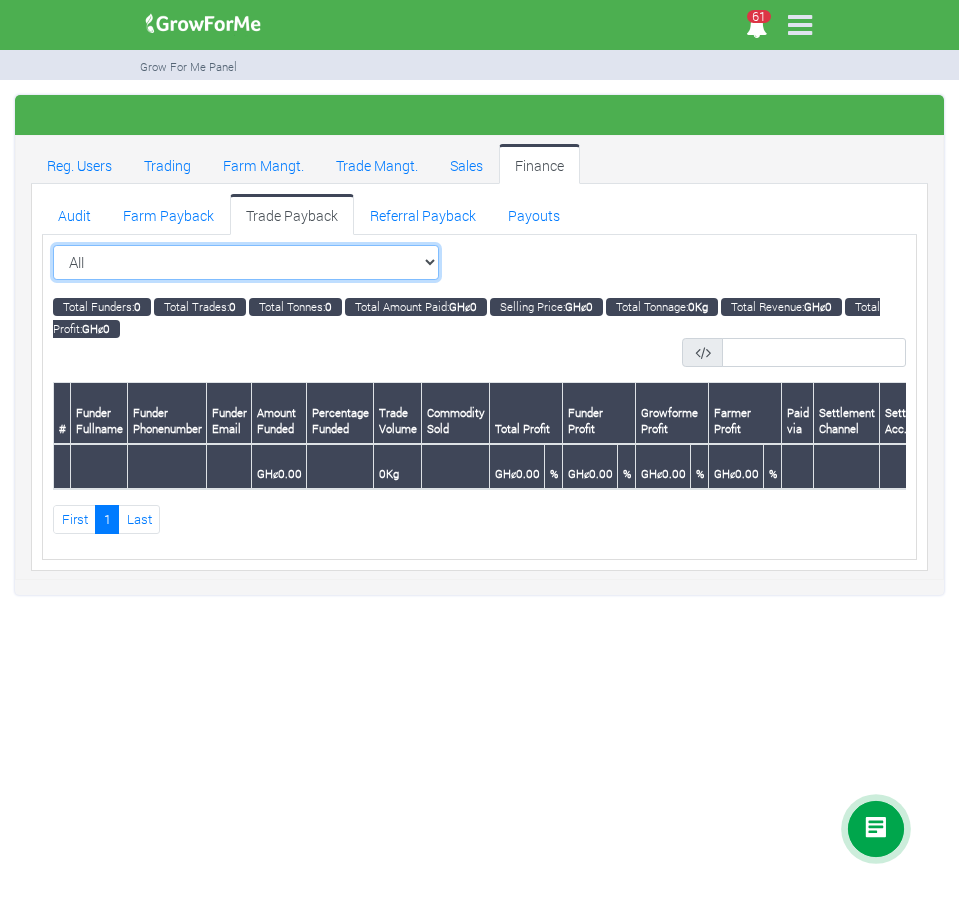 select on "?tradeschedule=29" 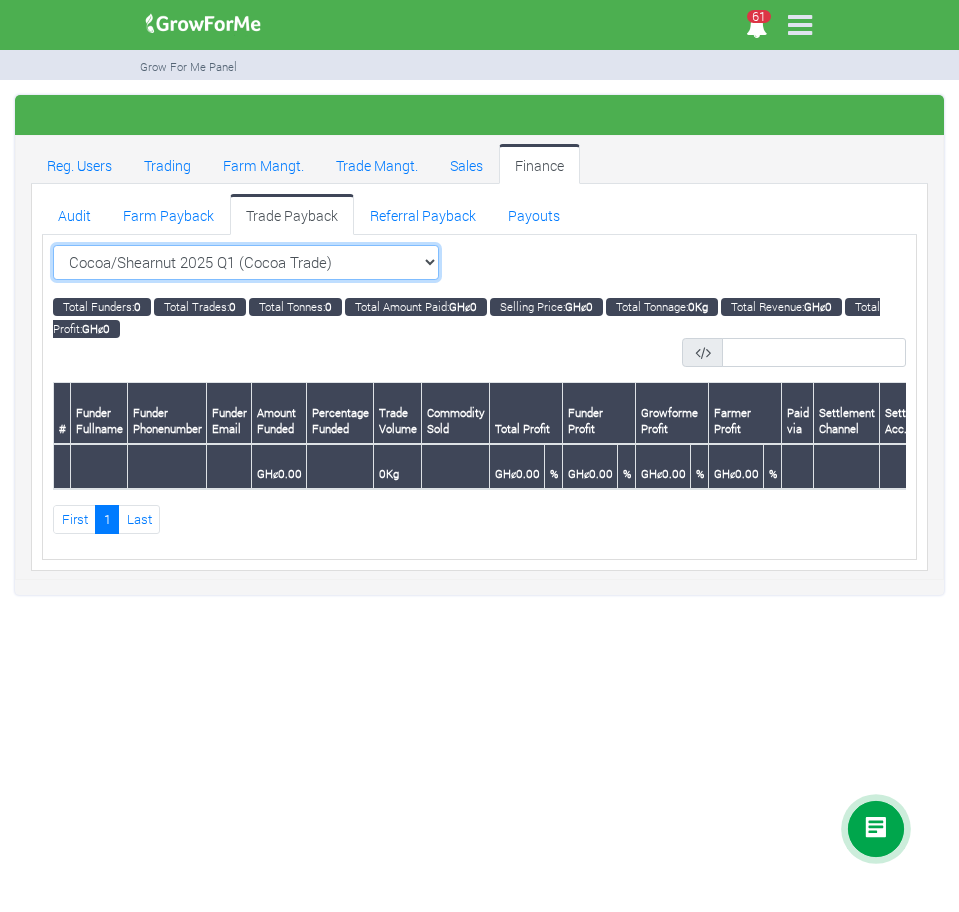 click on "All
All
Sorghum Trade 2025 Q4
()" at bounding box center (246, 263) 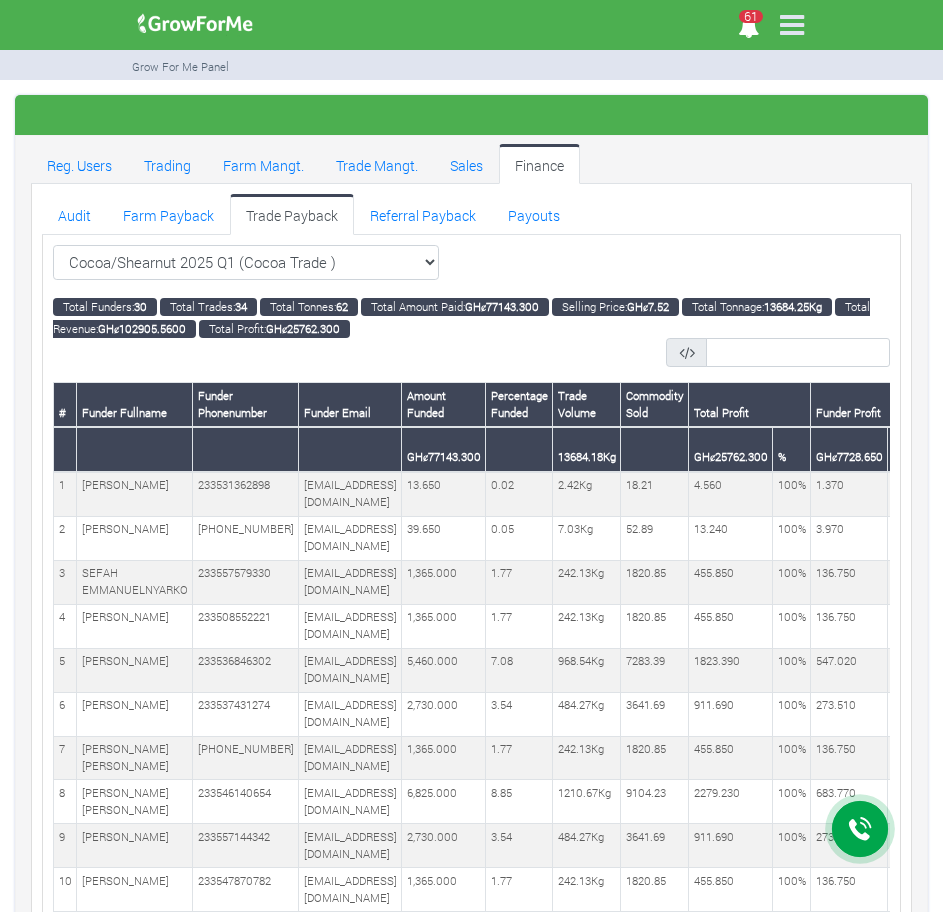 scroll, scrollTop: 0, scrollLeft: 0, axis: both 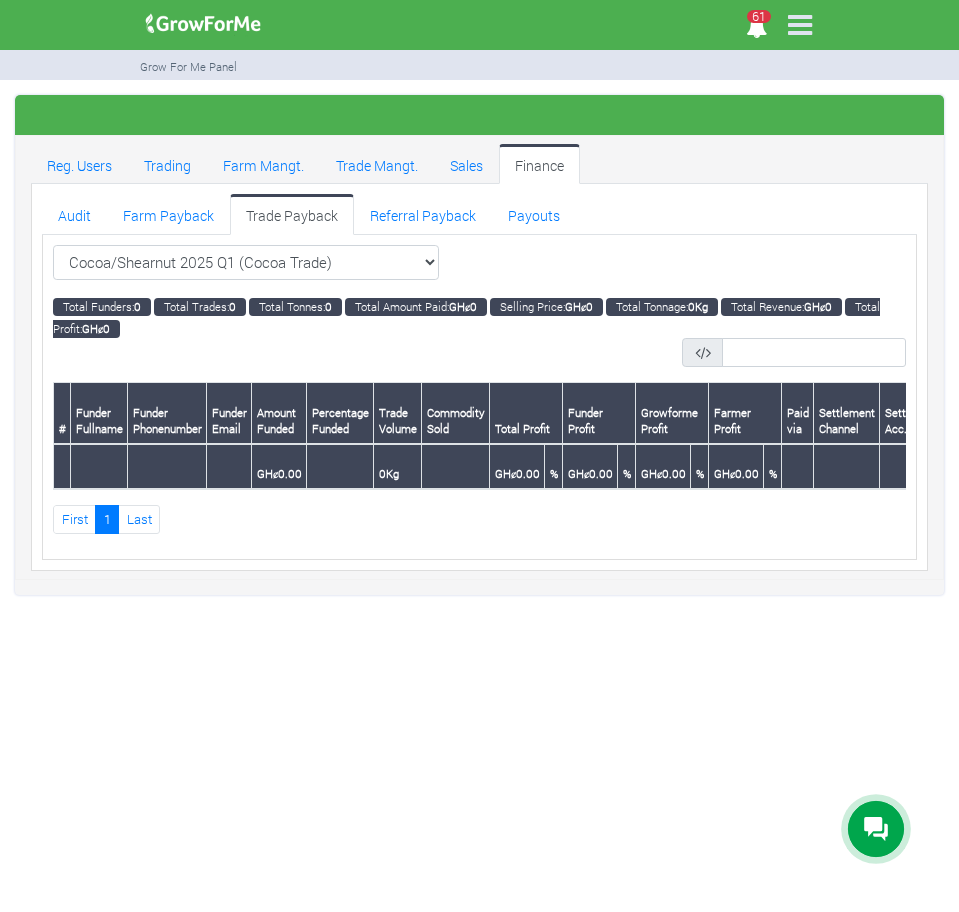 select on "?tradeschedule=29" 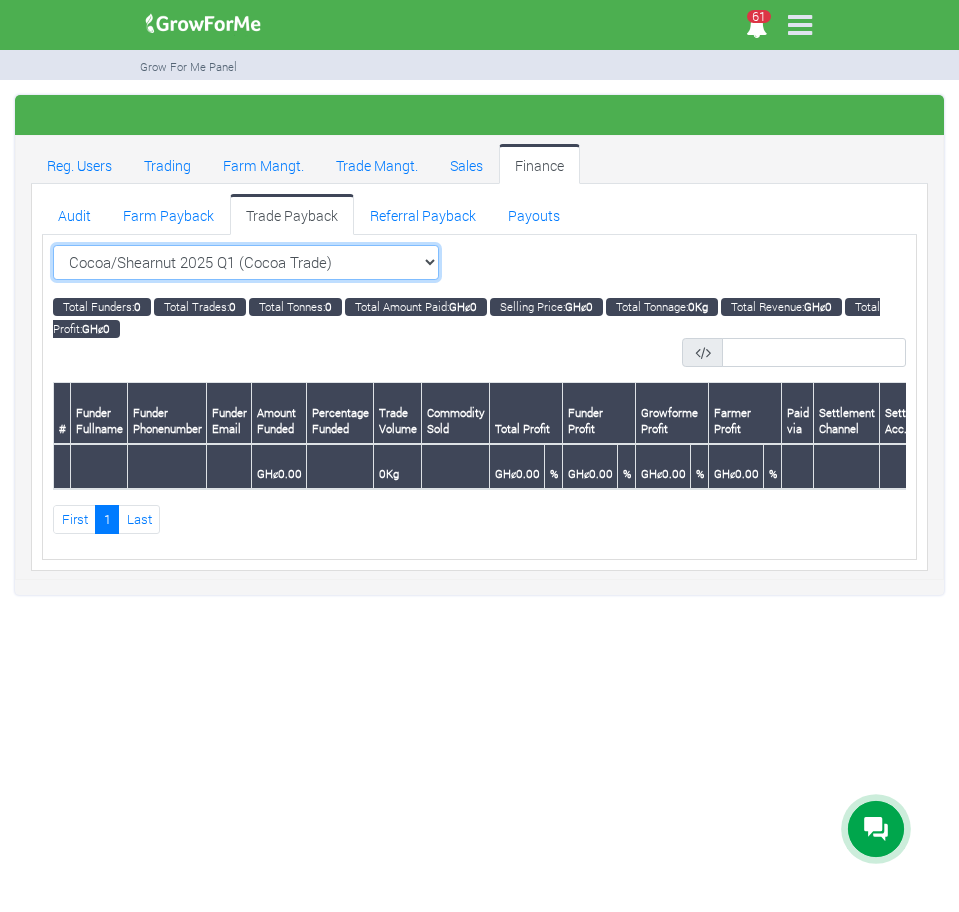 drag, startPoint x: 0, startPoint y: 0, endPoint x: 427, endPoint y: 260, distance: 499.929 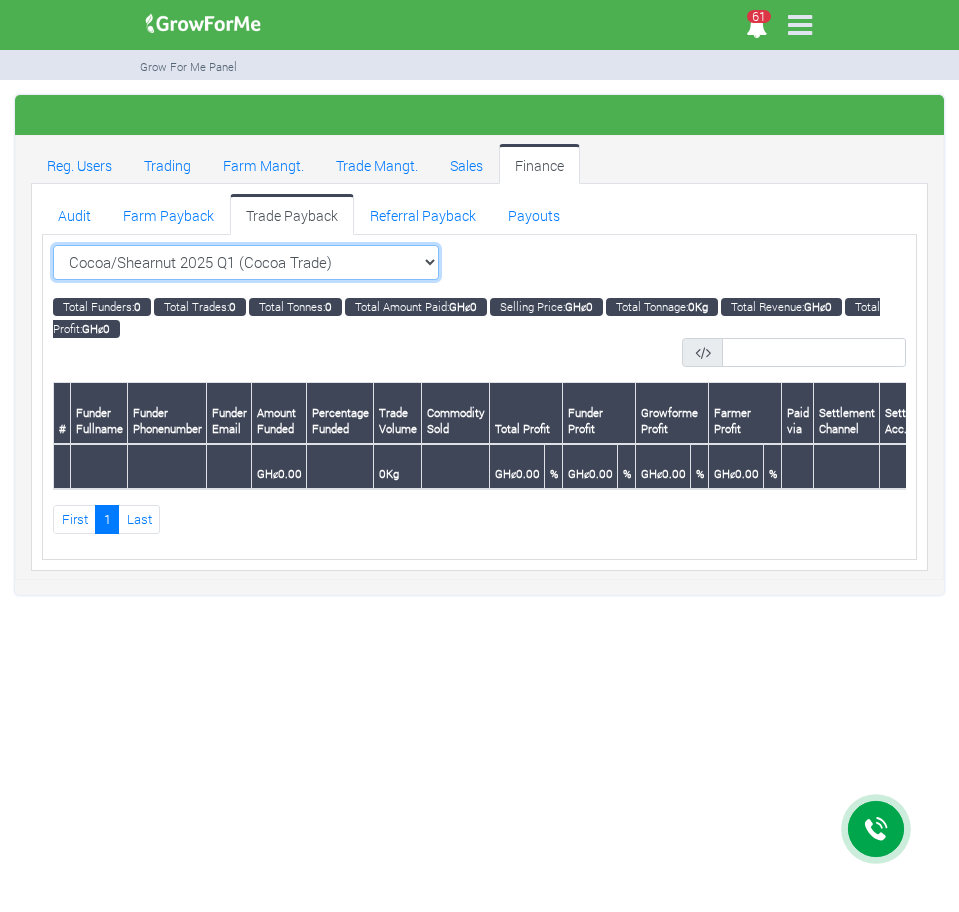 click on "All
All
Sorghum Trade 2025 Q4
()" at bounding box center (246, 263) 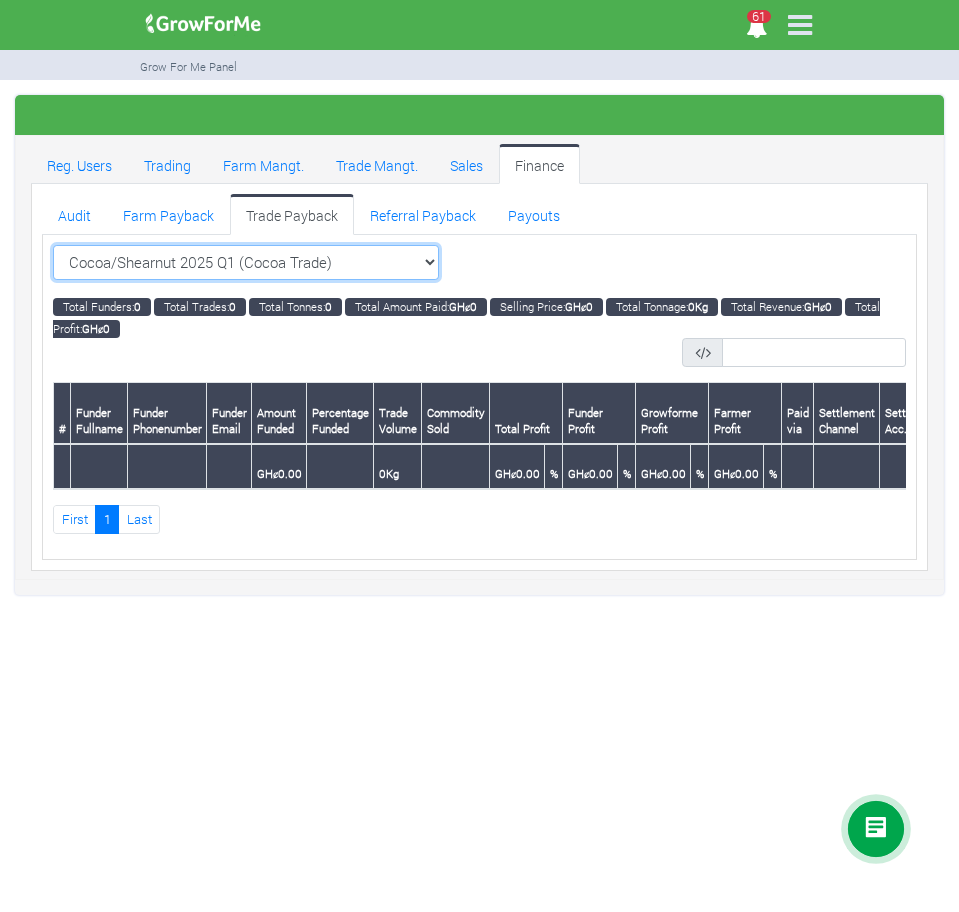 click on "All
All
Sorghum Trade 2025 Q4
()" at bounding box center (246, 263) 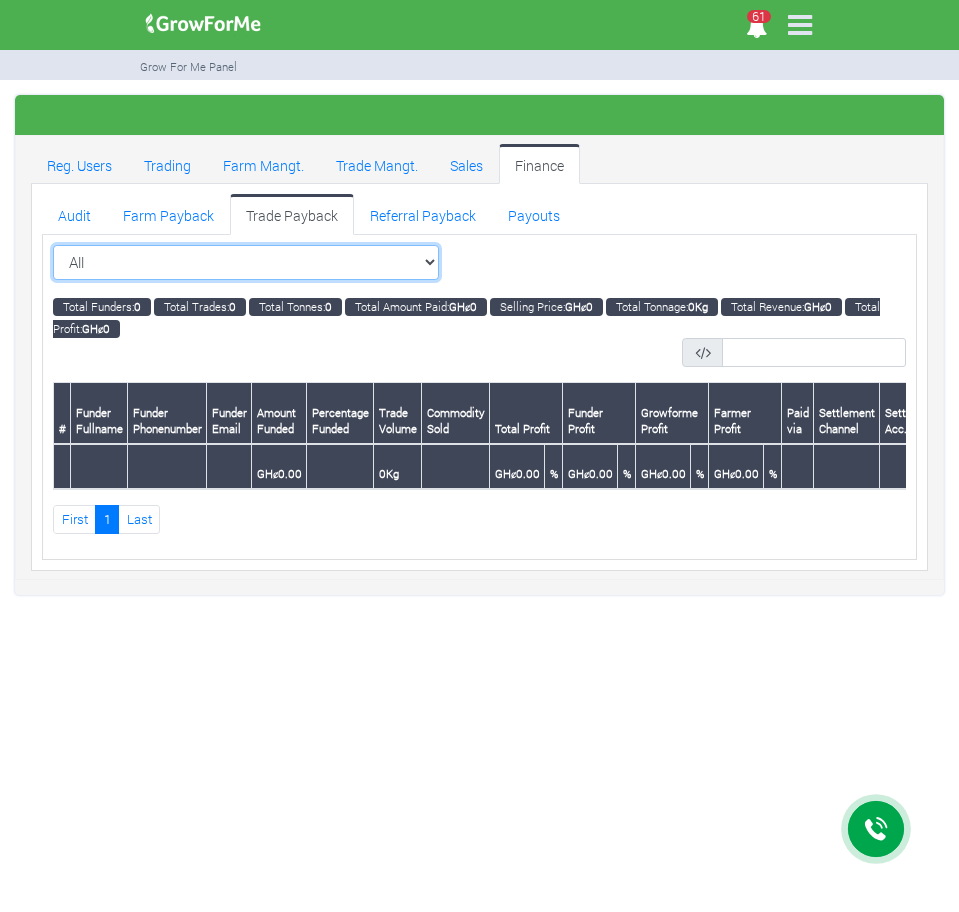 scroll, scrollTop: 0, scrollLeft: 0, axis: both 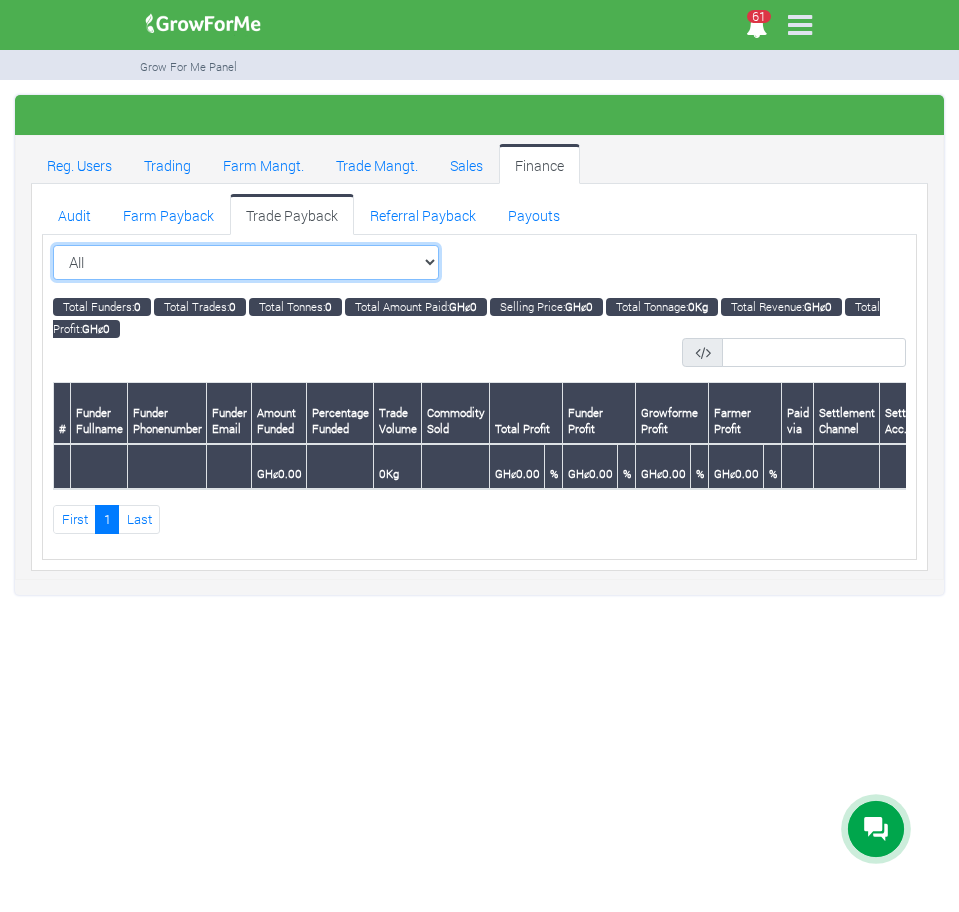 select on "?tradeschedule=29" 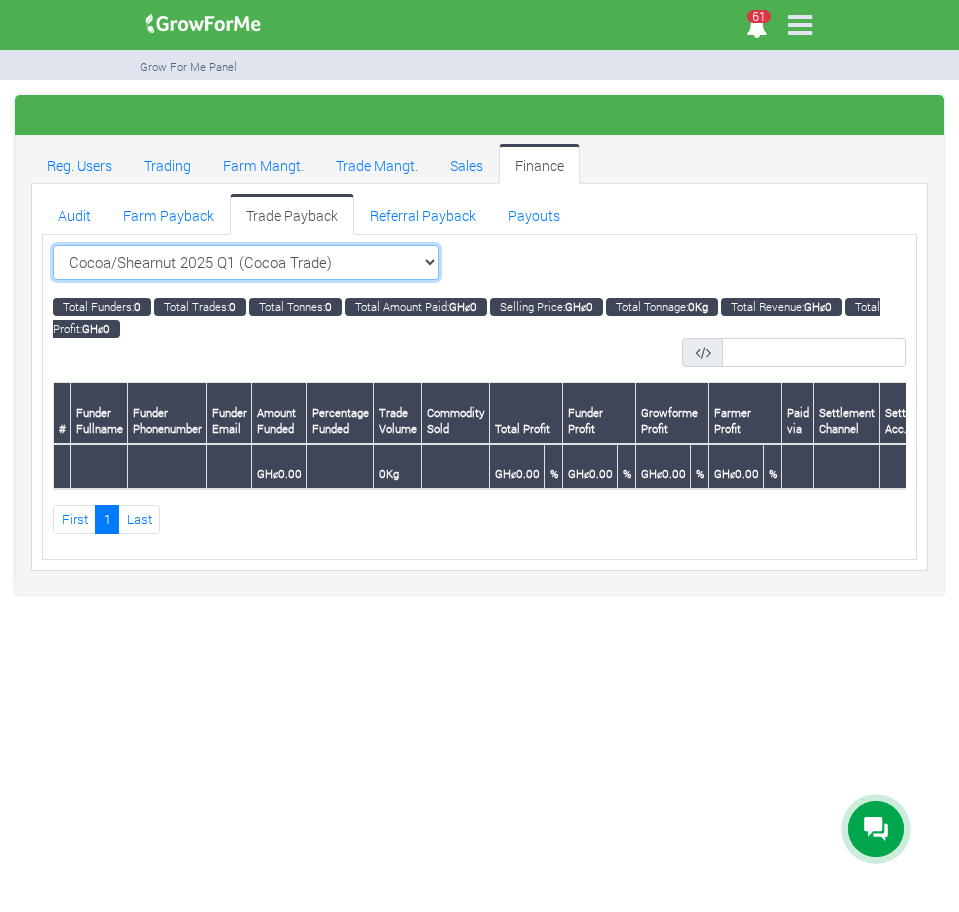 click on "All
All
Sorghum Trade 2025 Q4
()" at bounding box center (246, 263) 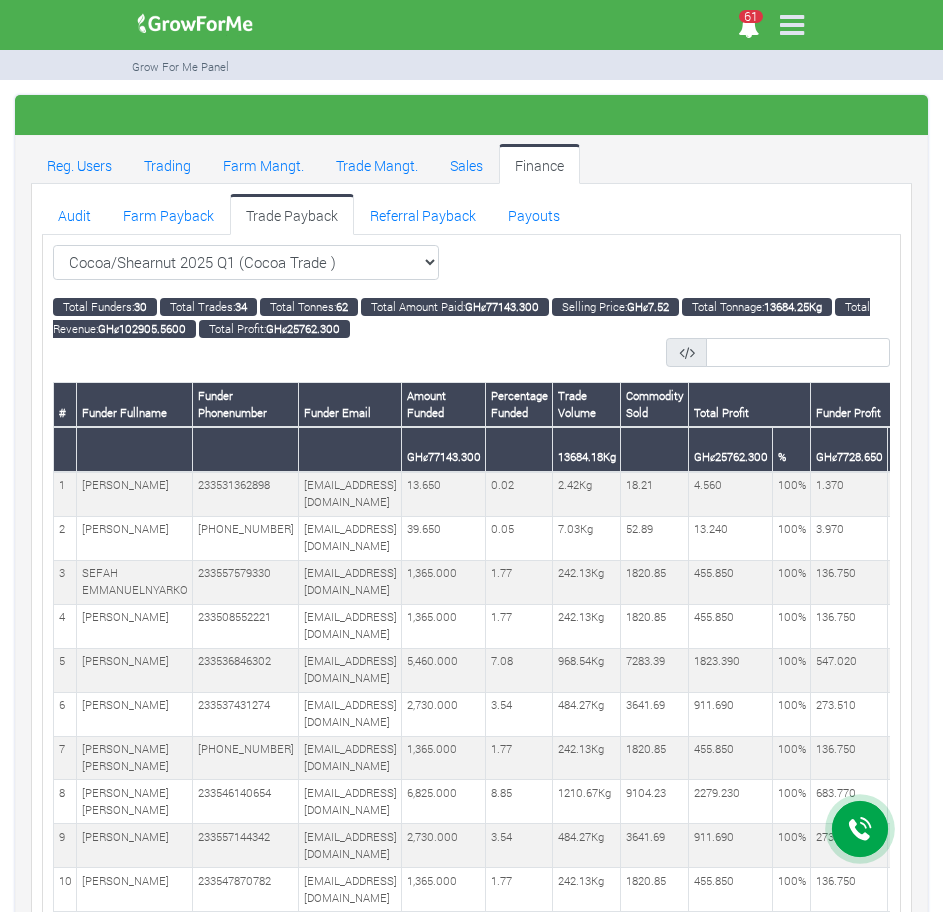 scroll, scrollTop: 0, scrollLeft: 0, axis: both 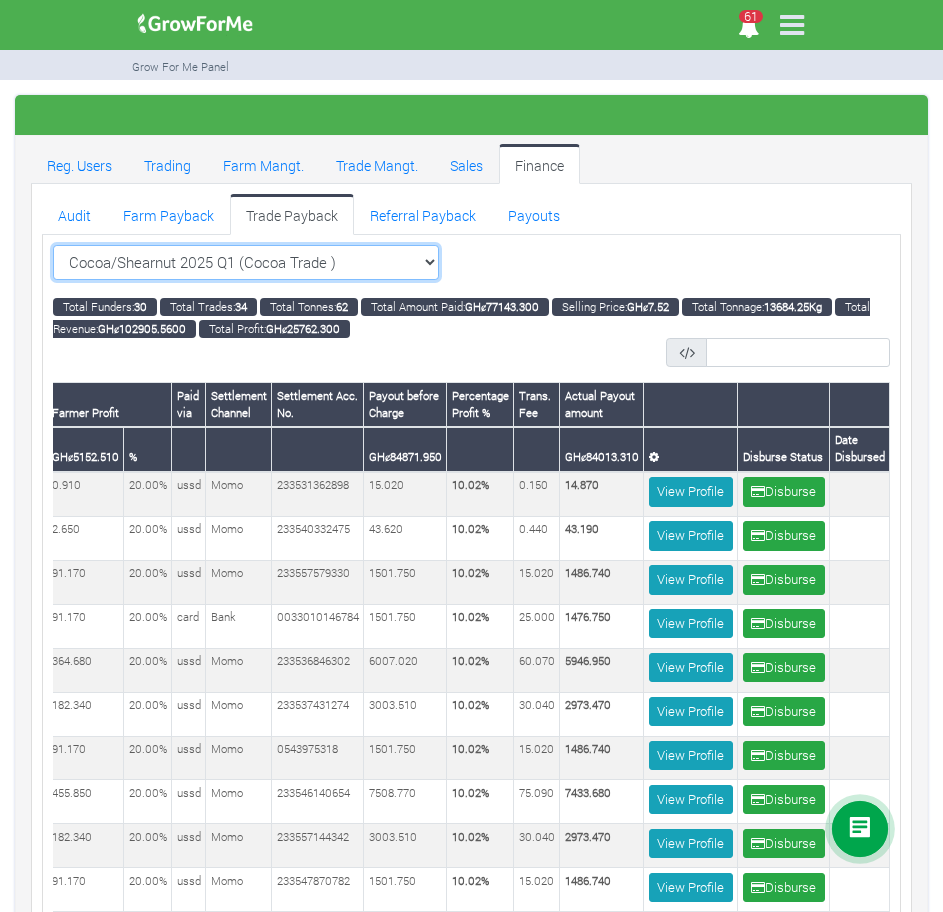 click on "Cocoa/Shearnut 2025 Q1
(Cocoa Trade
)
All
Sorghum Trade 2025 Q4
()" at bounding box center [246, 263] 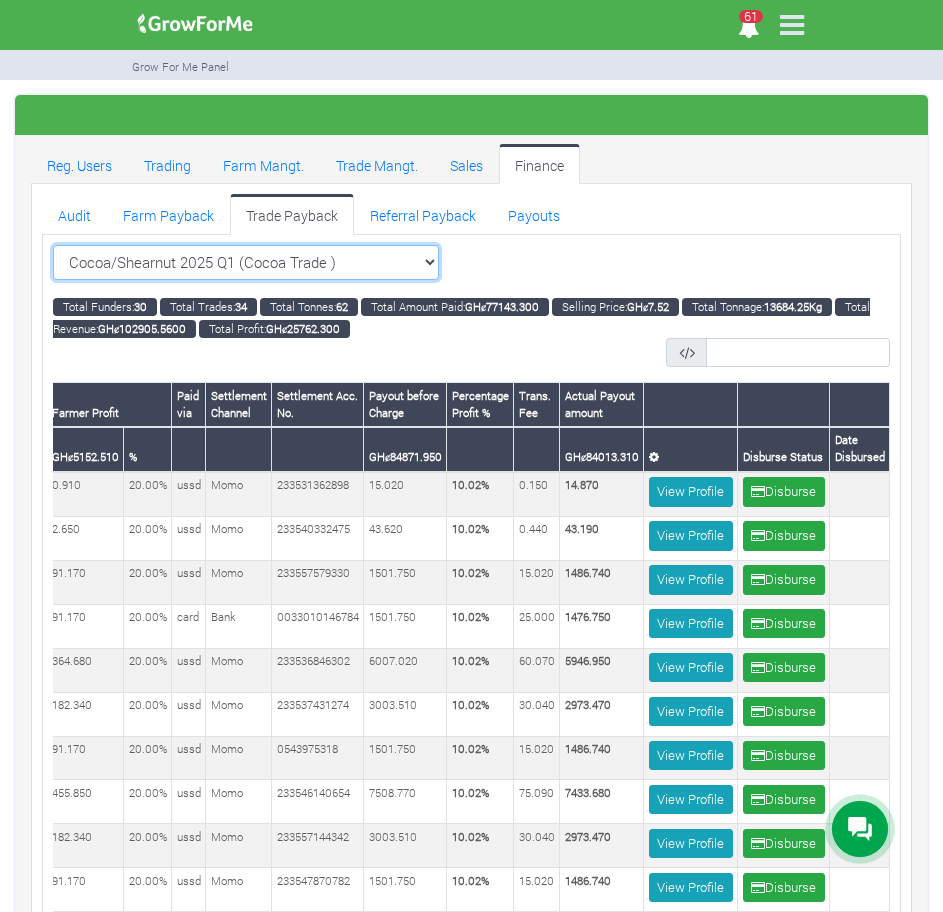 select on "?tradeschedule=28" 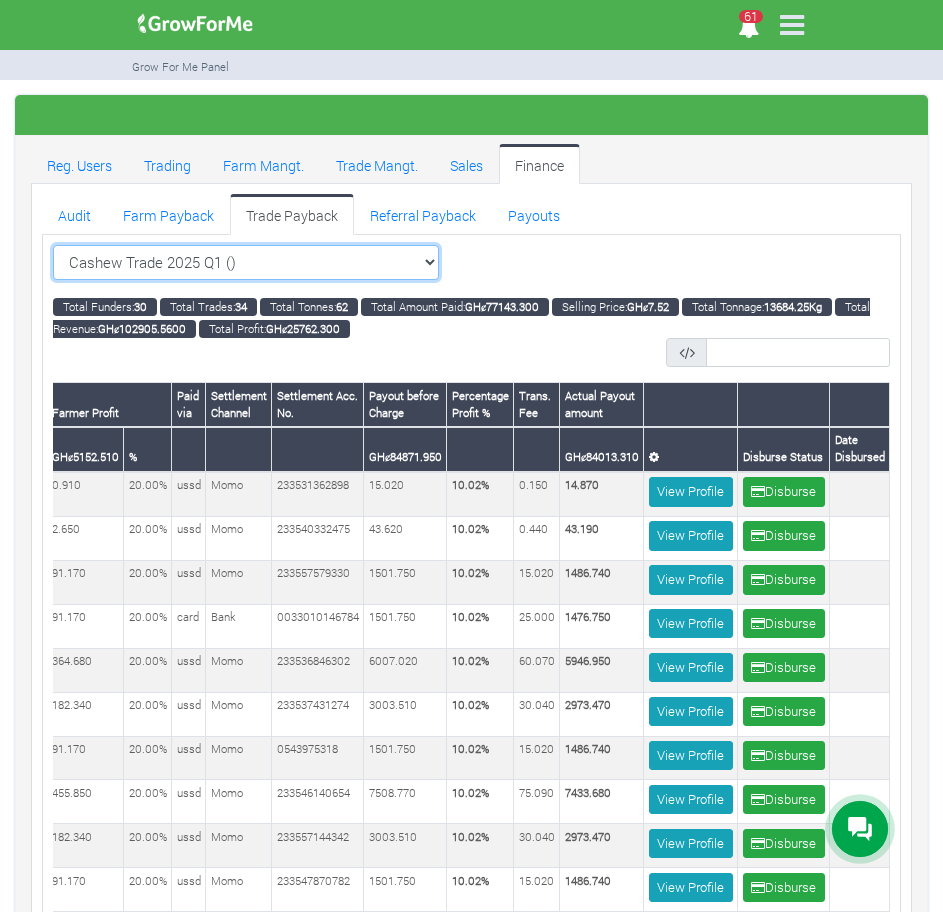 click on "Cocoa/Shearnut 2025 Q1
(Cocoa Trade
)
All
Sorghum Trade 2025 Q4
()" at bounding box center (246, 263) 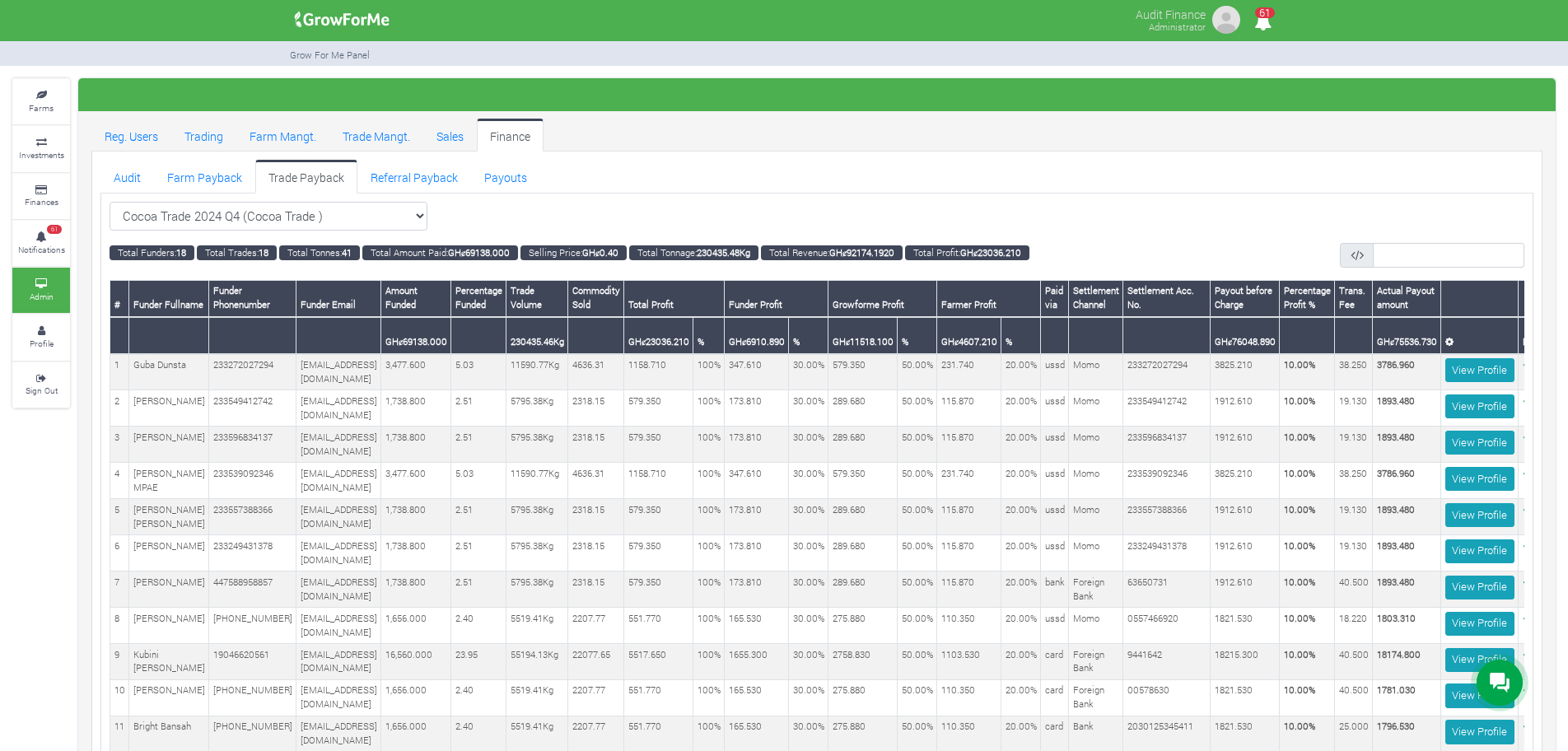 scroll, scrollTop: 0, scrollLeft: 0, axis: both 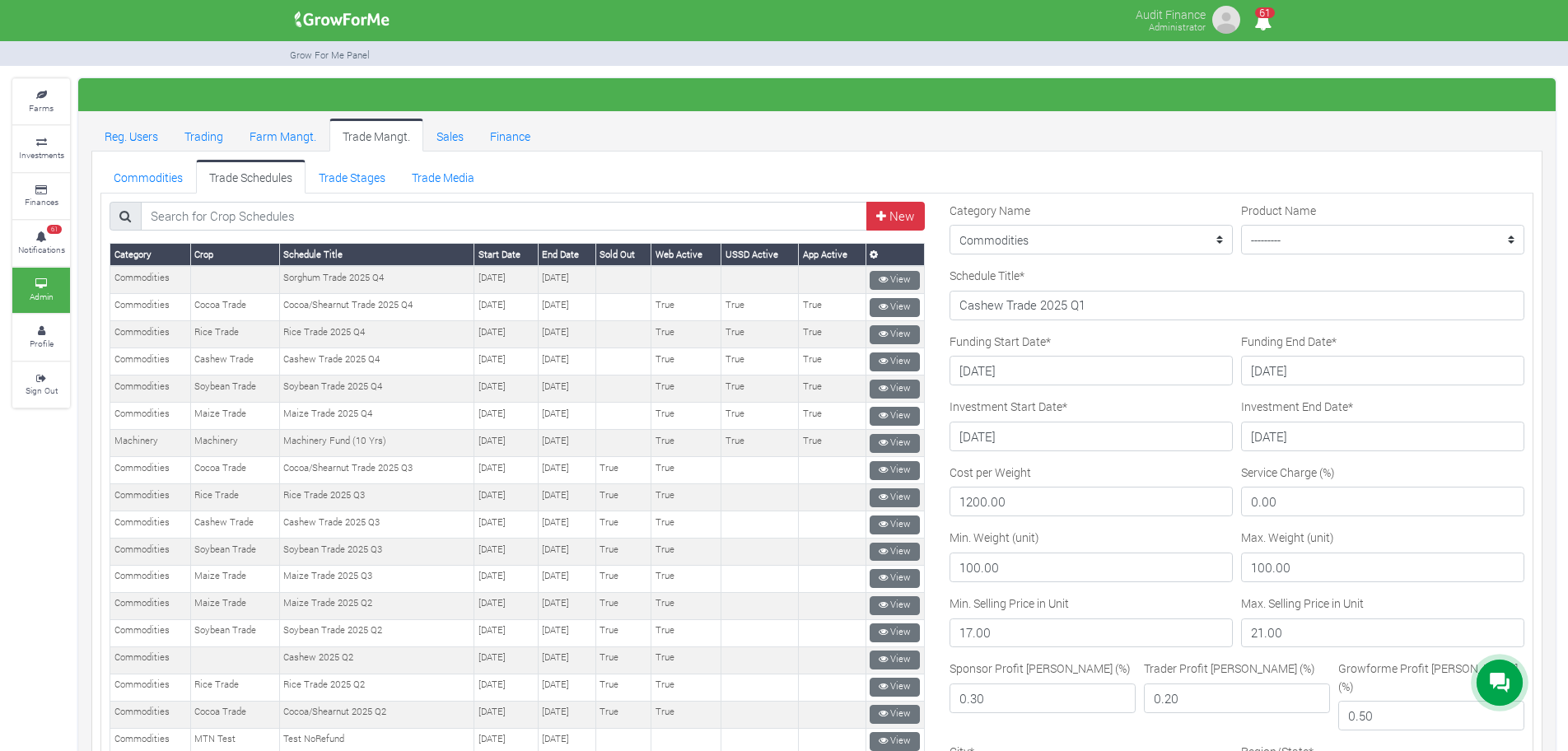 click on "Reg. Users
Trading
Farm Mangt.
Trade Mangt.
Sales
Finance" at bounding box center (817, 135) 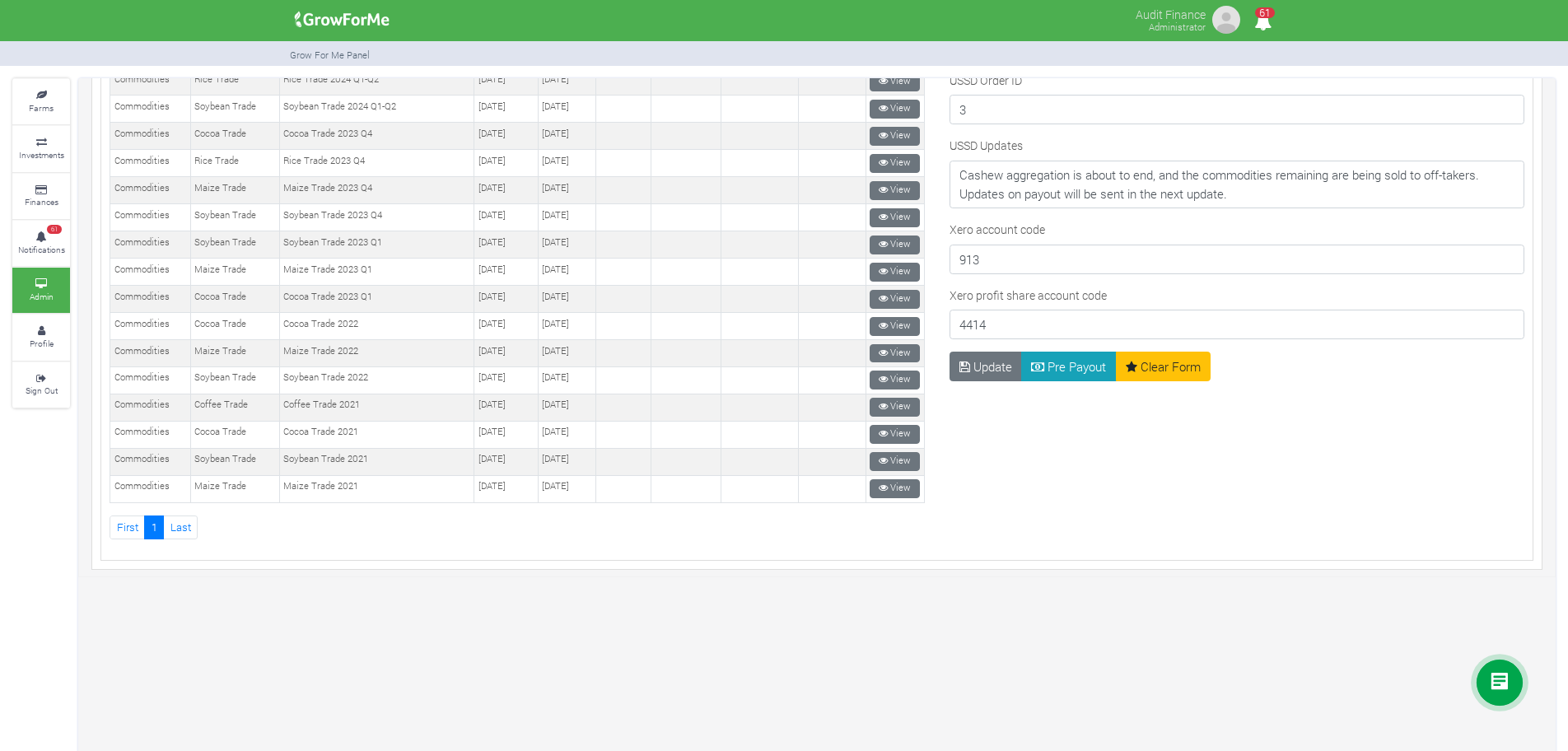 scroll, scrollTop: 1075, scrollLeft: 0, axis: vertical 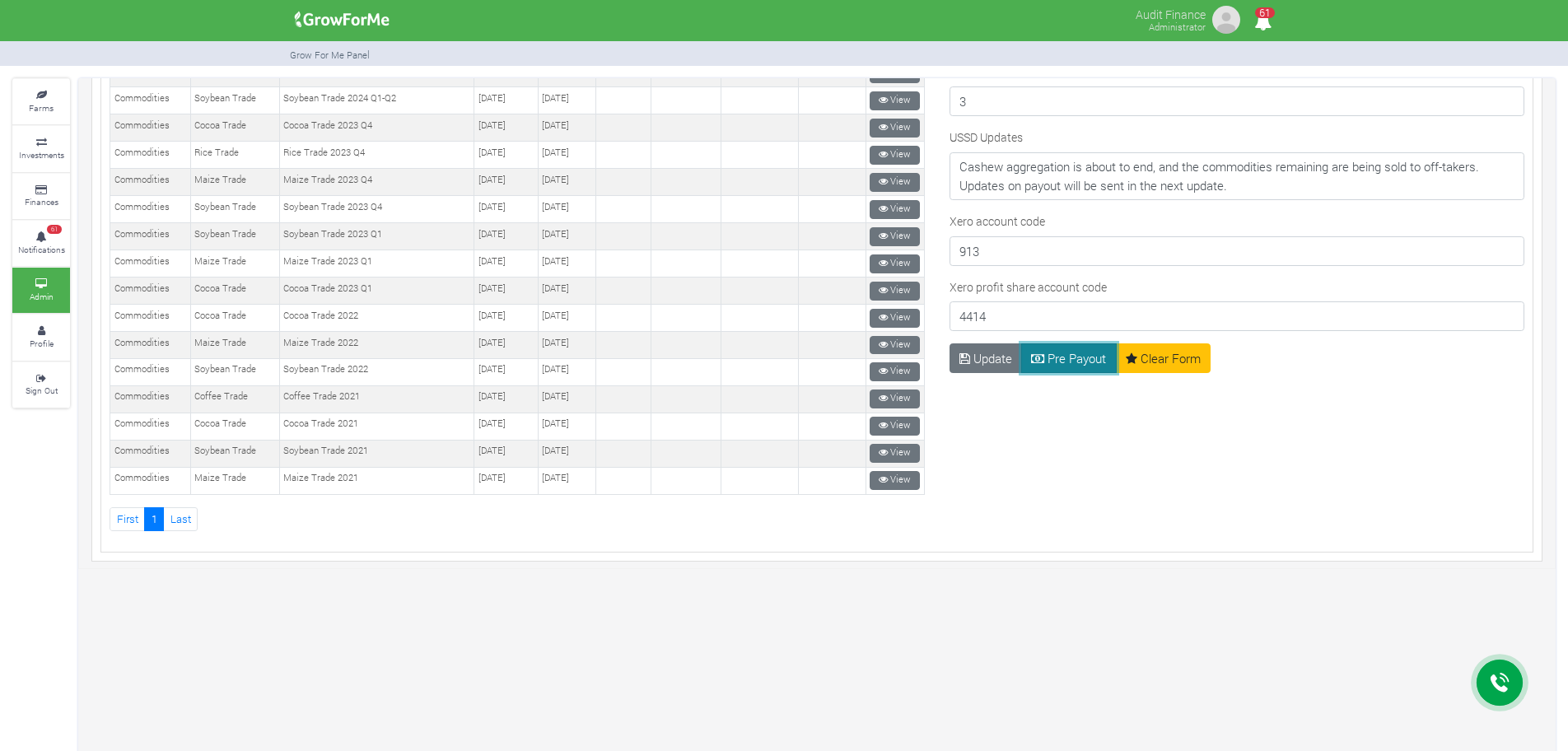 click on "Pre Payout" at bounding box center [1069, 358] 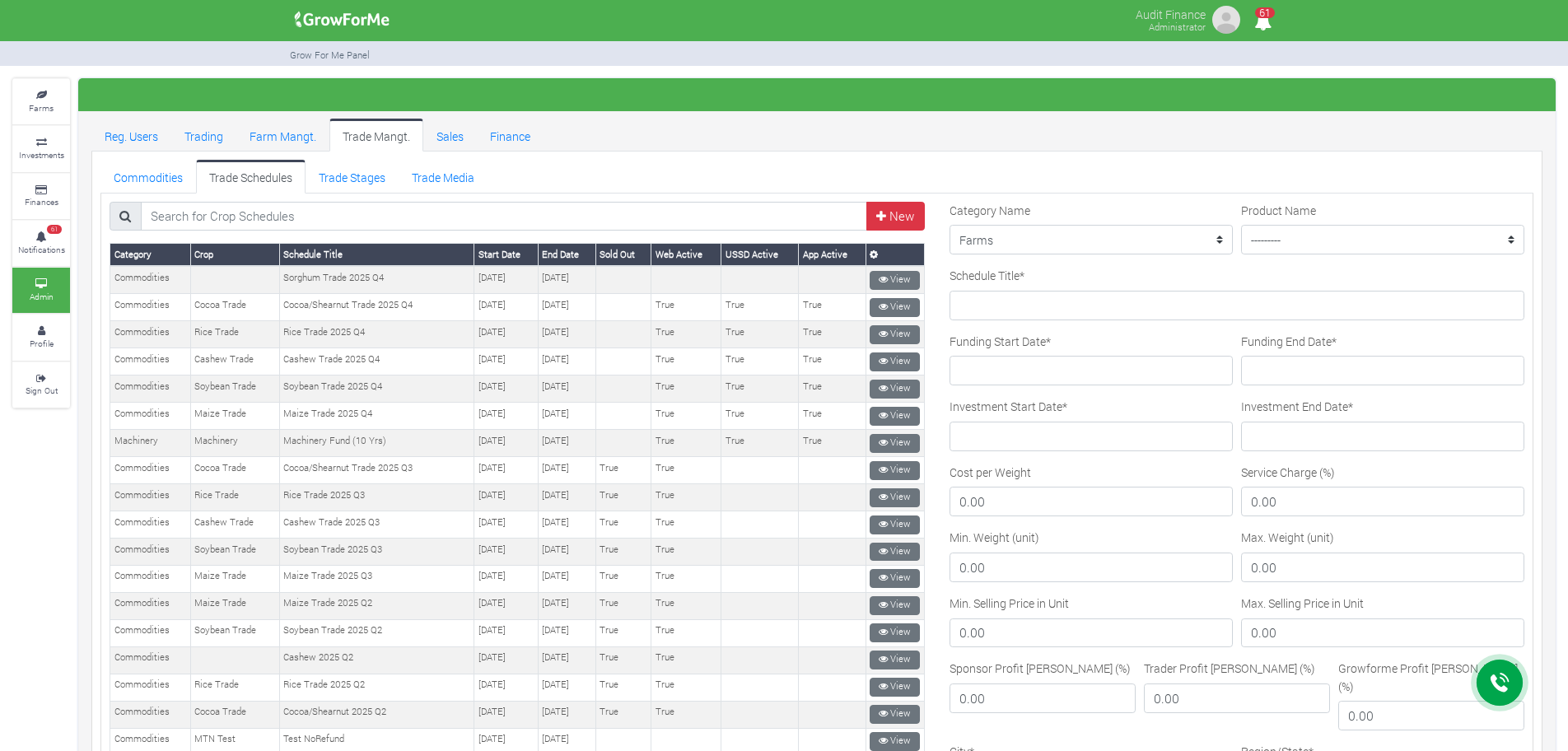 scroll, scrollTop: 0, scrollLeft: 0, axis: both 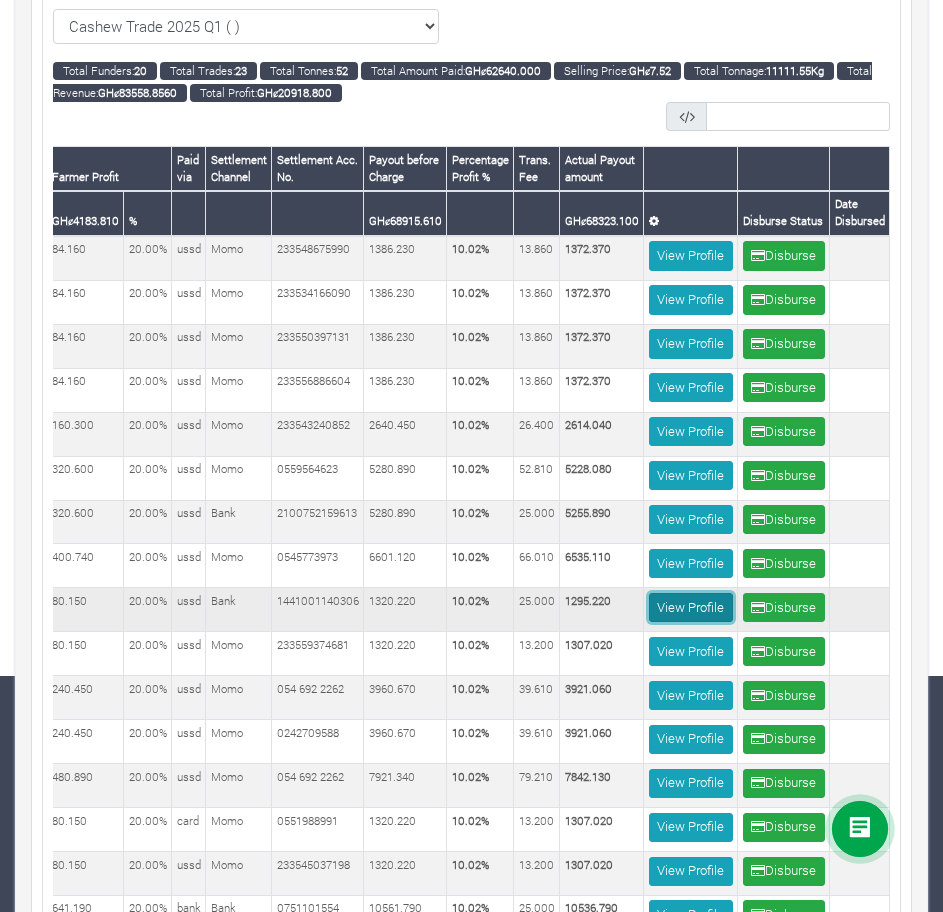 click on "View
Profile" at bounding box center [691, 607] 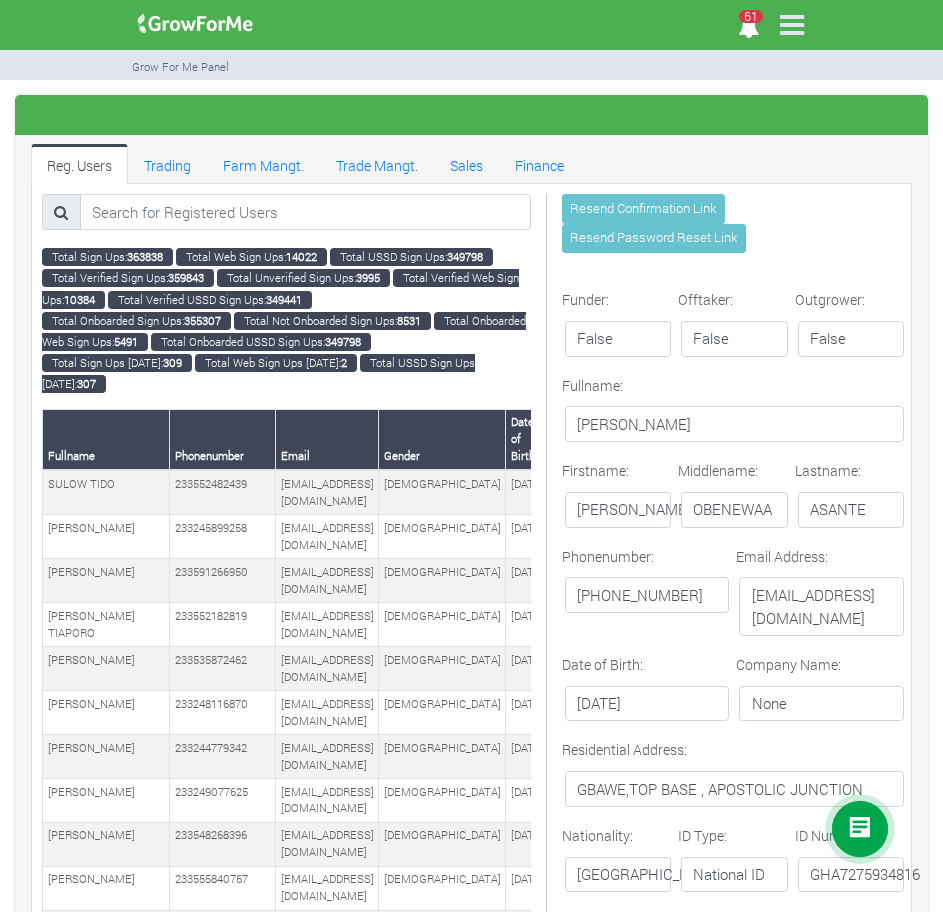 scroll, scrollTop: 0, scrollLeft: 0, axis: both 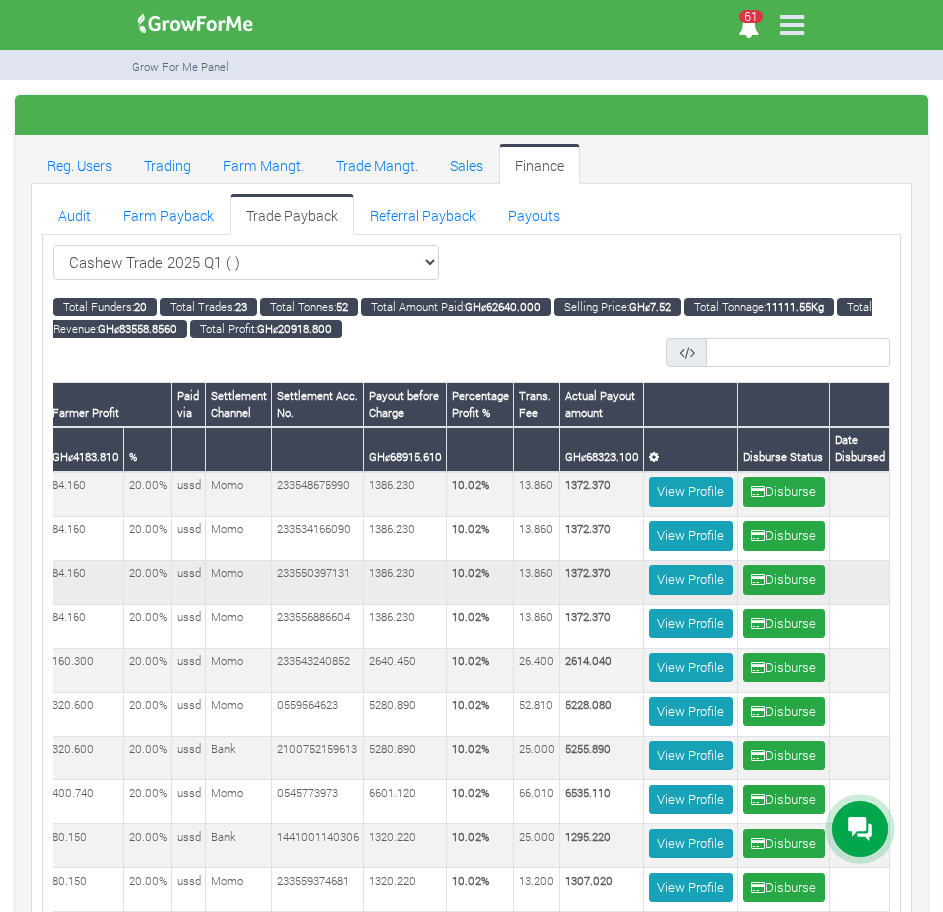 click on "10.02%" at bounding box center [480, 582] 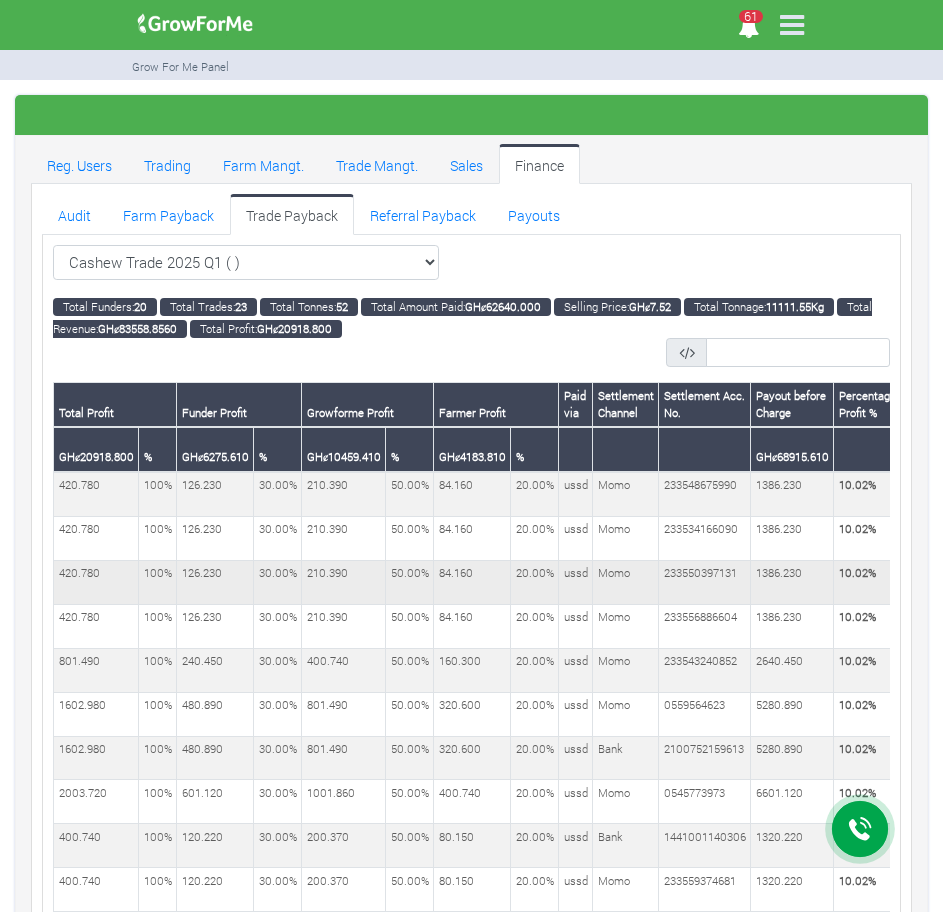 scroll, scrollTop: 0, scrollLeft: 1055, axis: horizontal 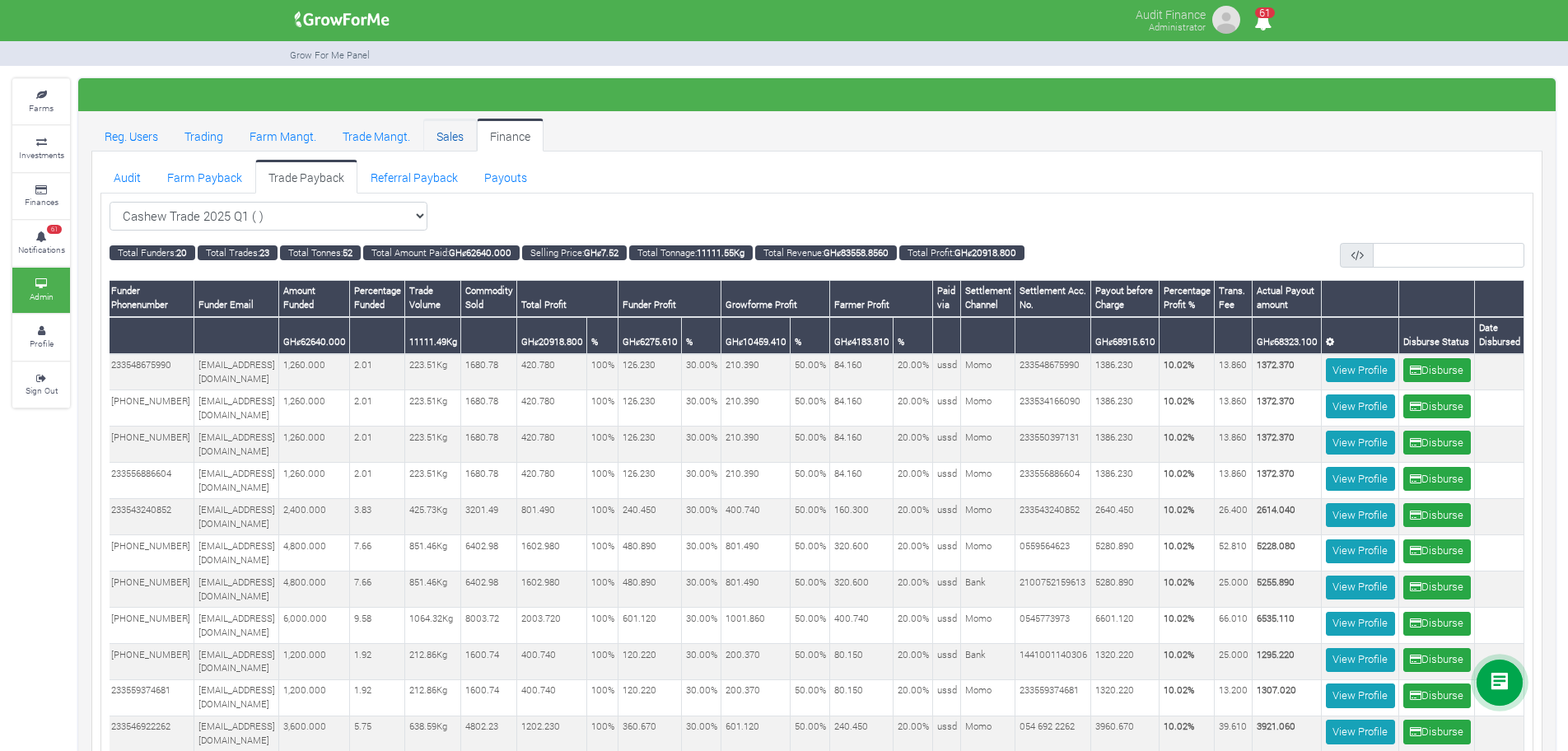 click on "Sales" at bounding box center (450, 135) 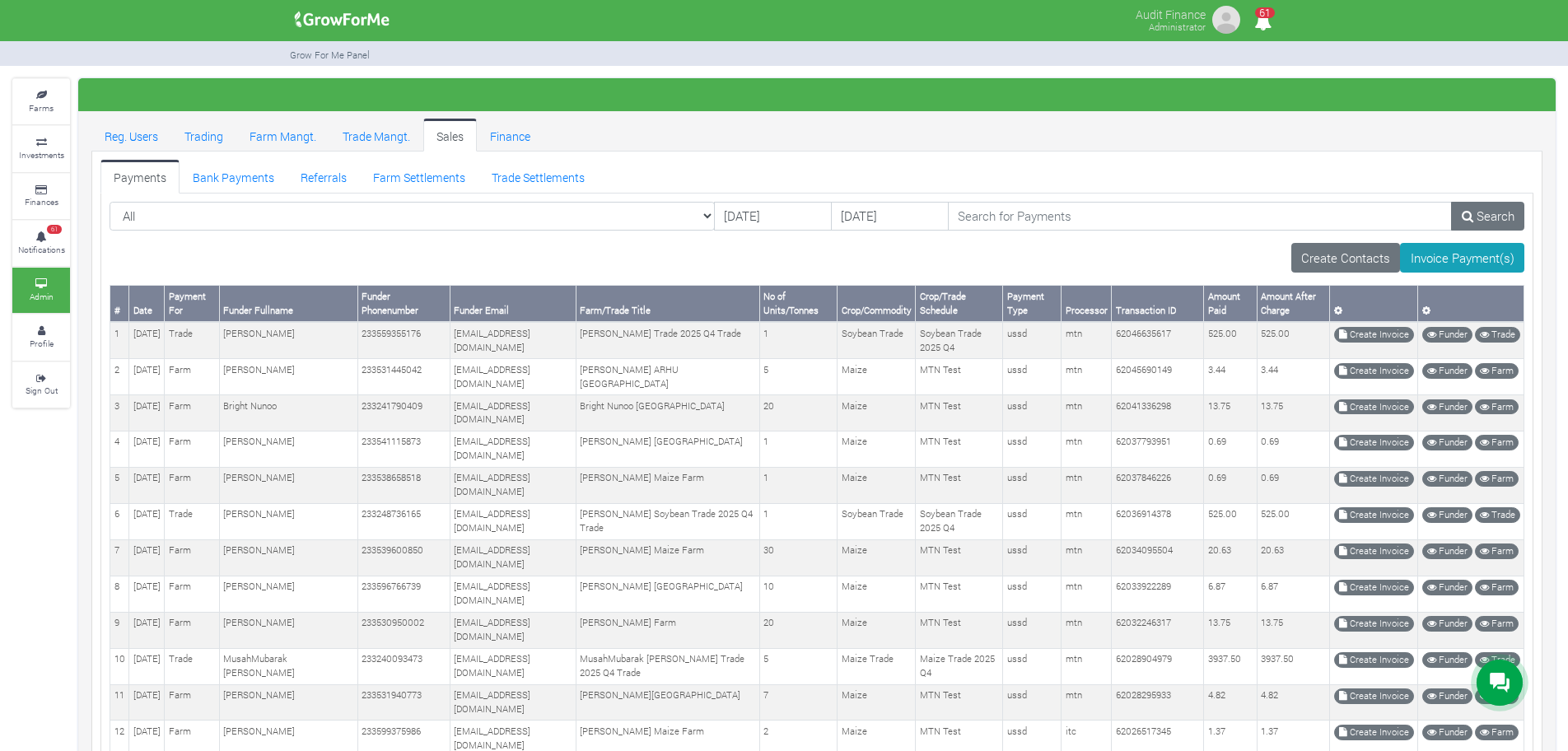 scroll, scrollTop: 571, scrollLeft: 0, axis: vertical 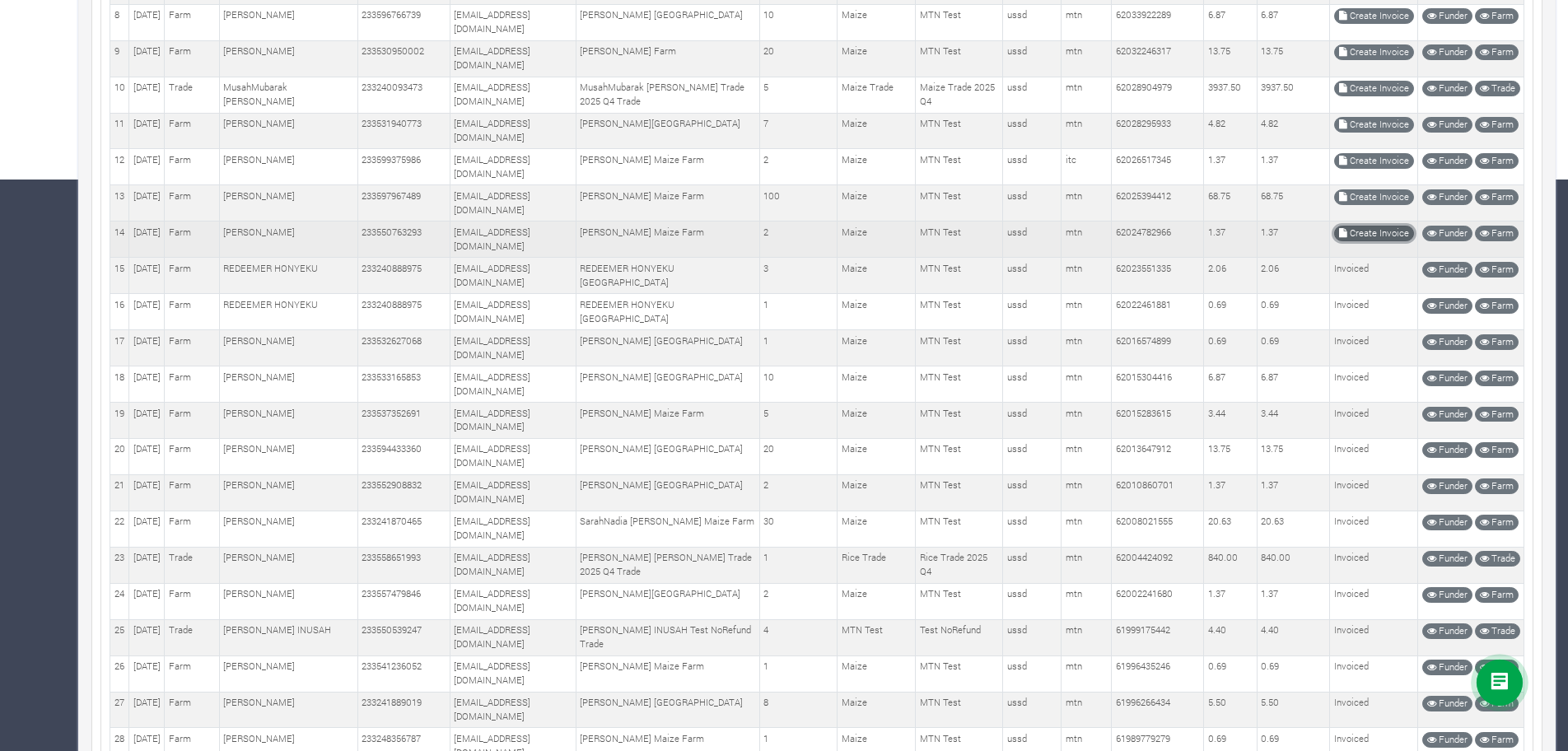 click on "Create Invoice" at bounding box center [1374, 233] 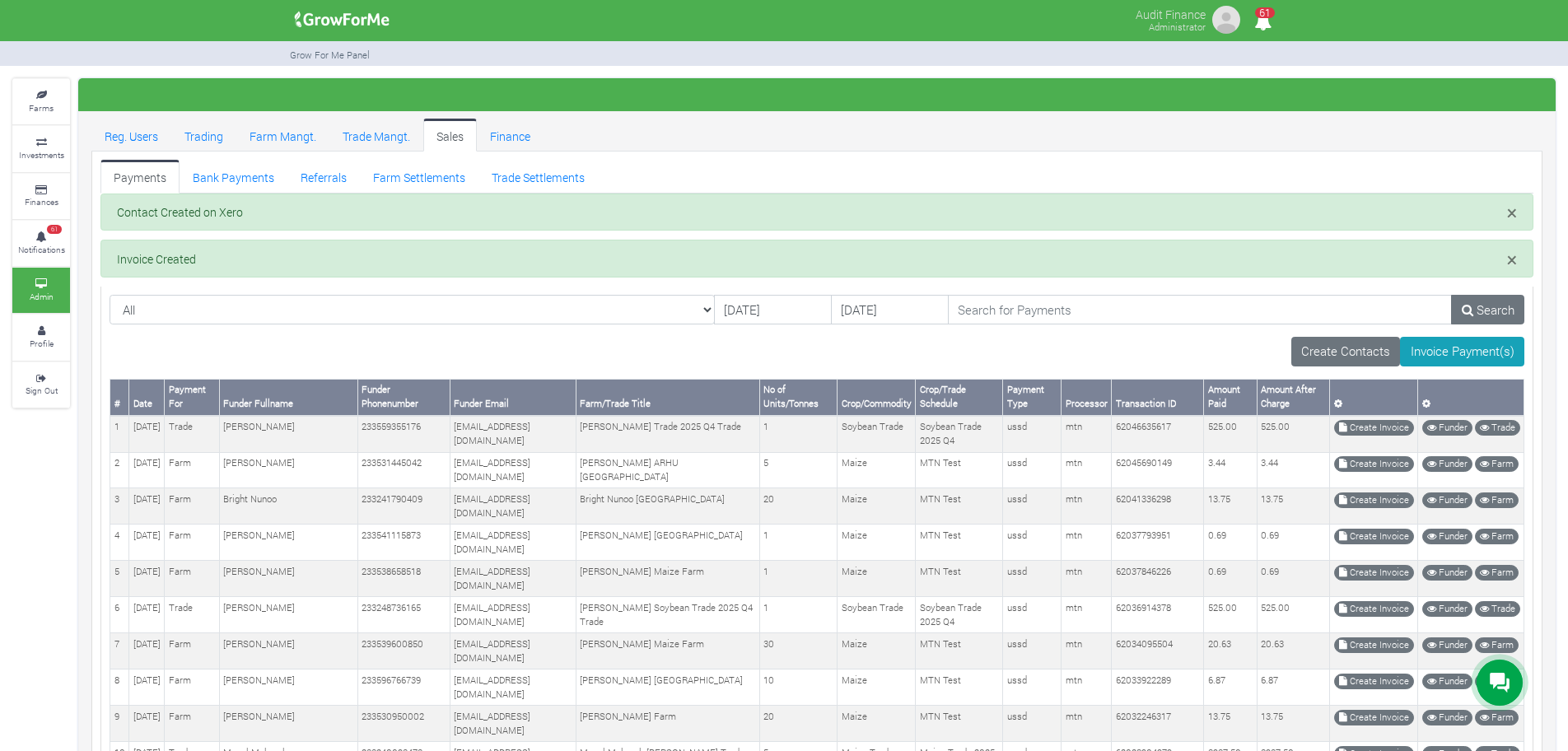scroll, scrollTop: 395, scrollLeft: 0, axis: vertical 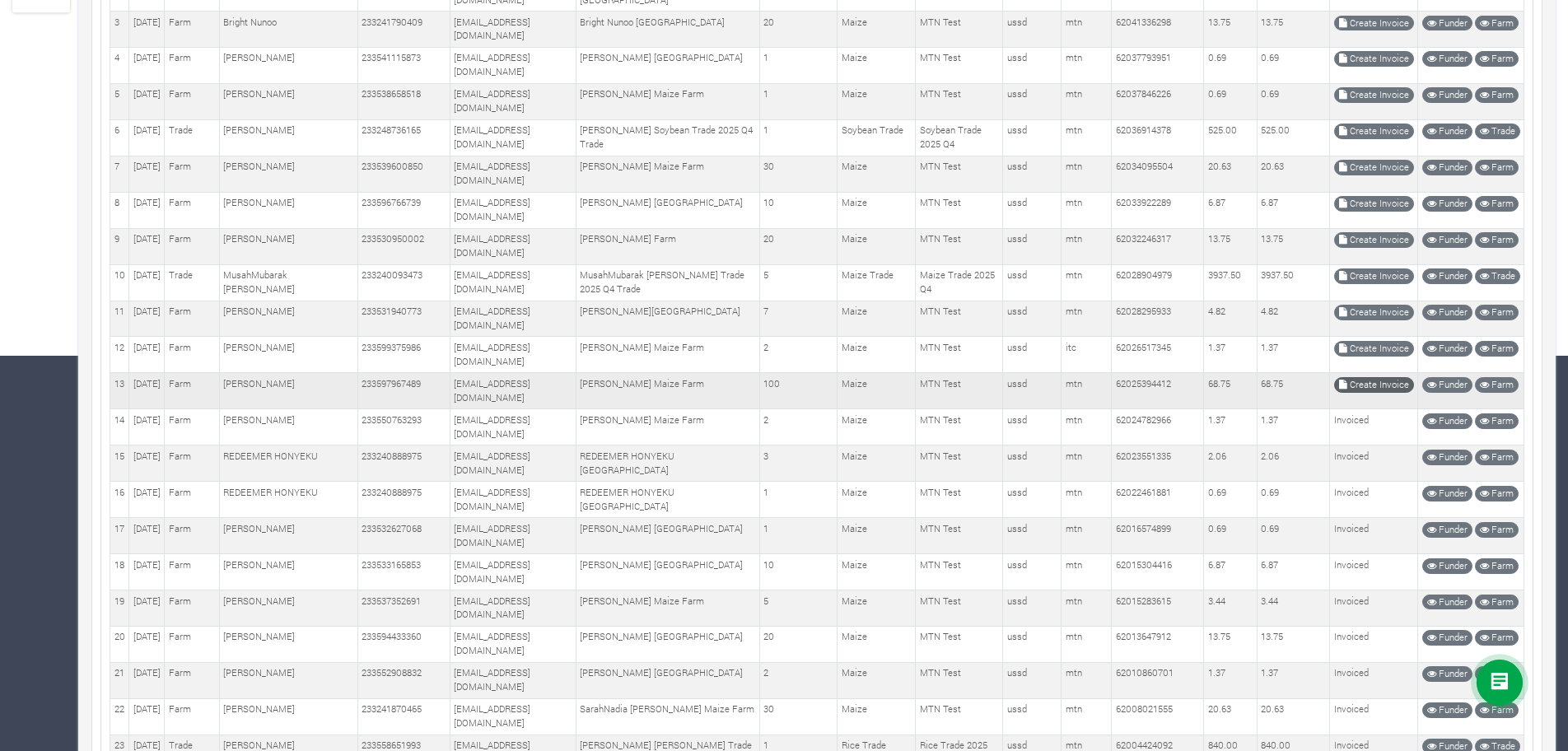 click on "Invoiced" at bounding box center (1374, 464) 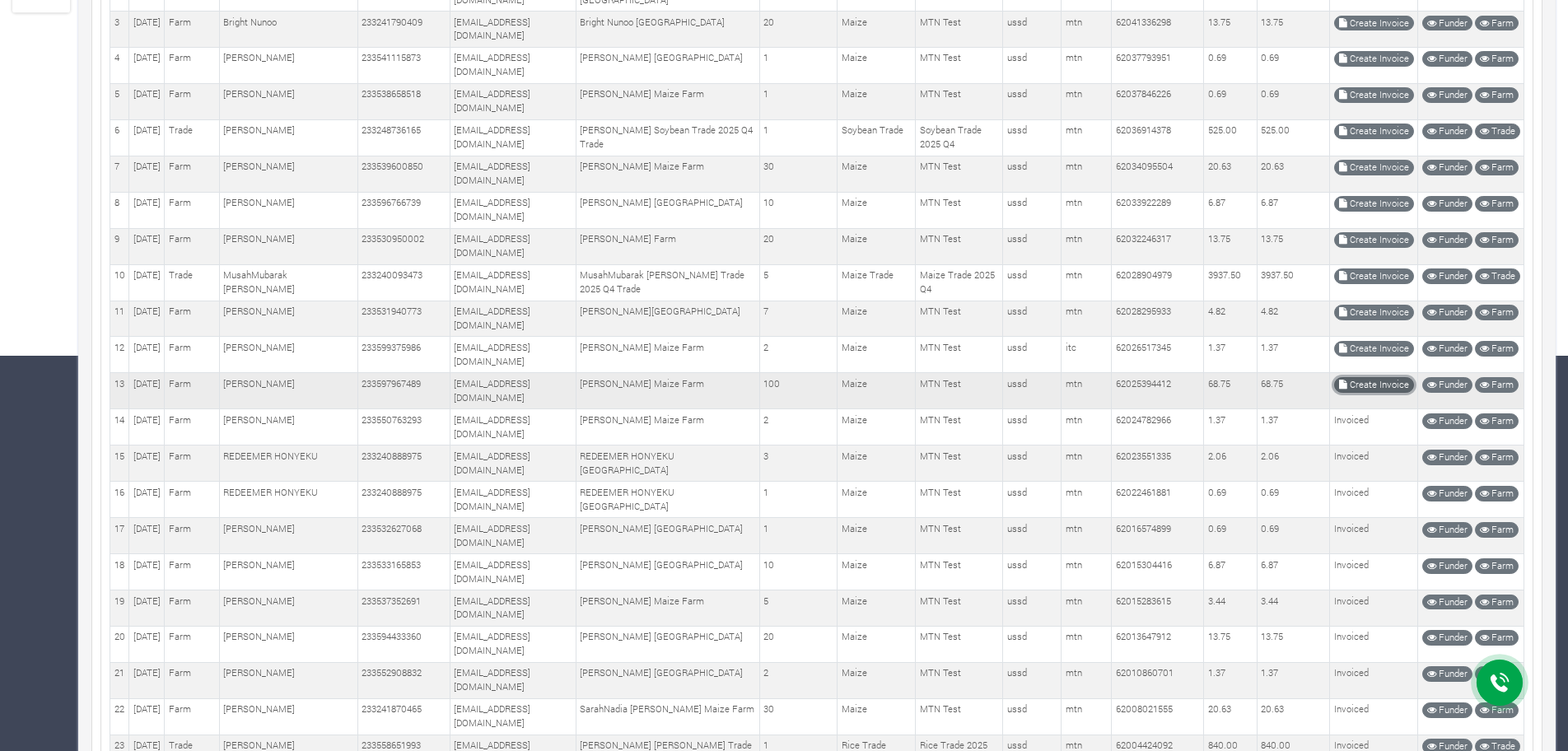 click on "Create Invoice" at bounding box center [1374, 385] 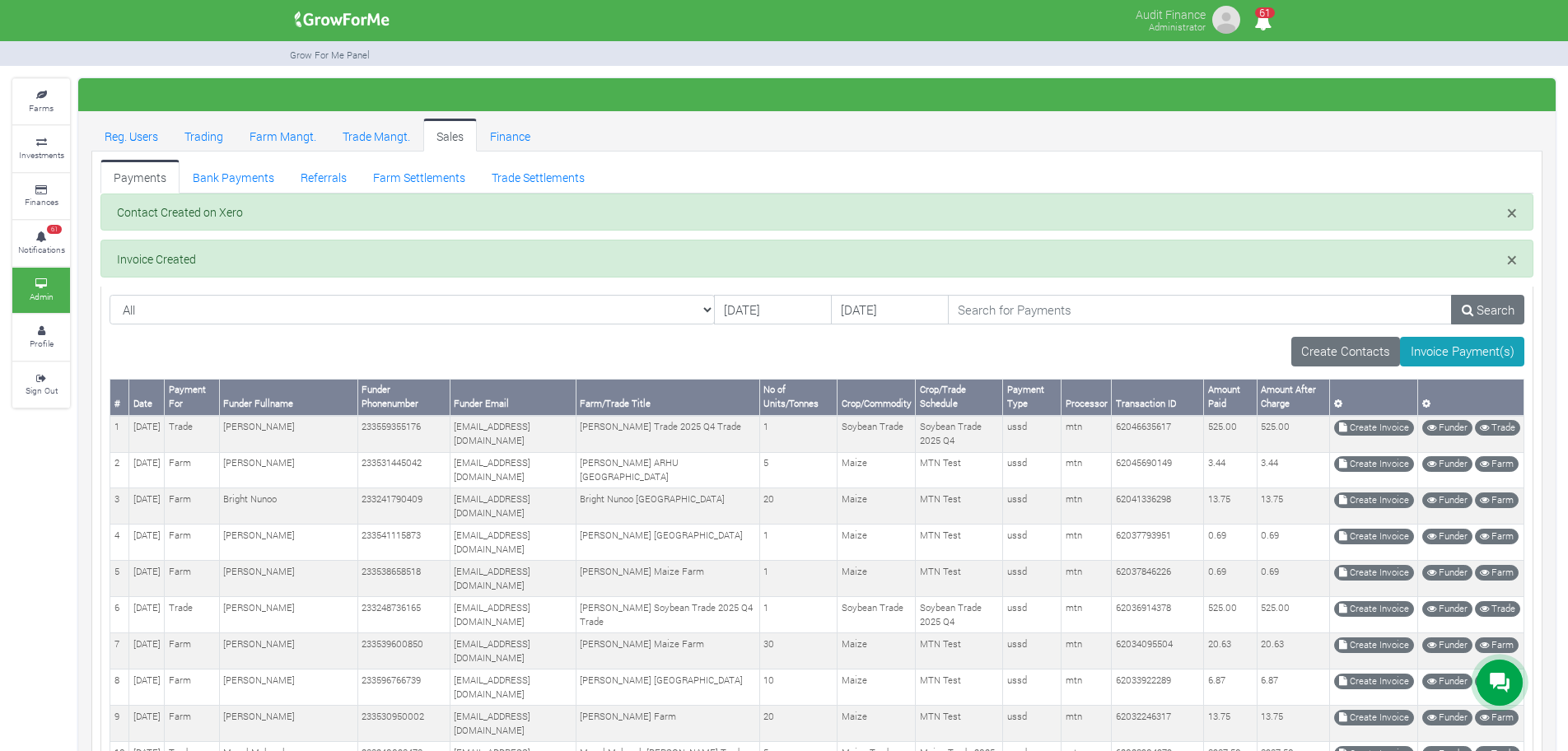scroll, scrollTop: 263, scrollLeft: 0, axis: vertical 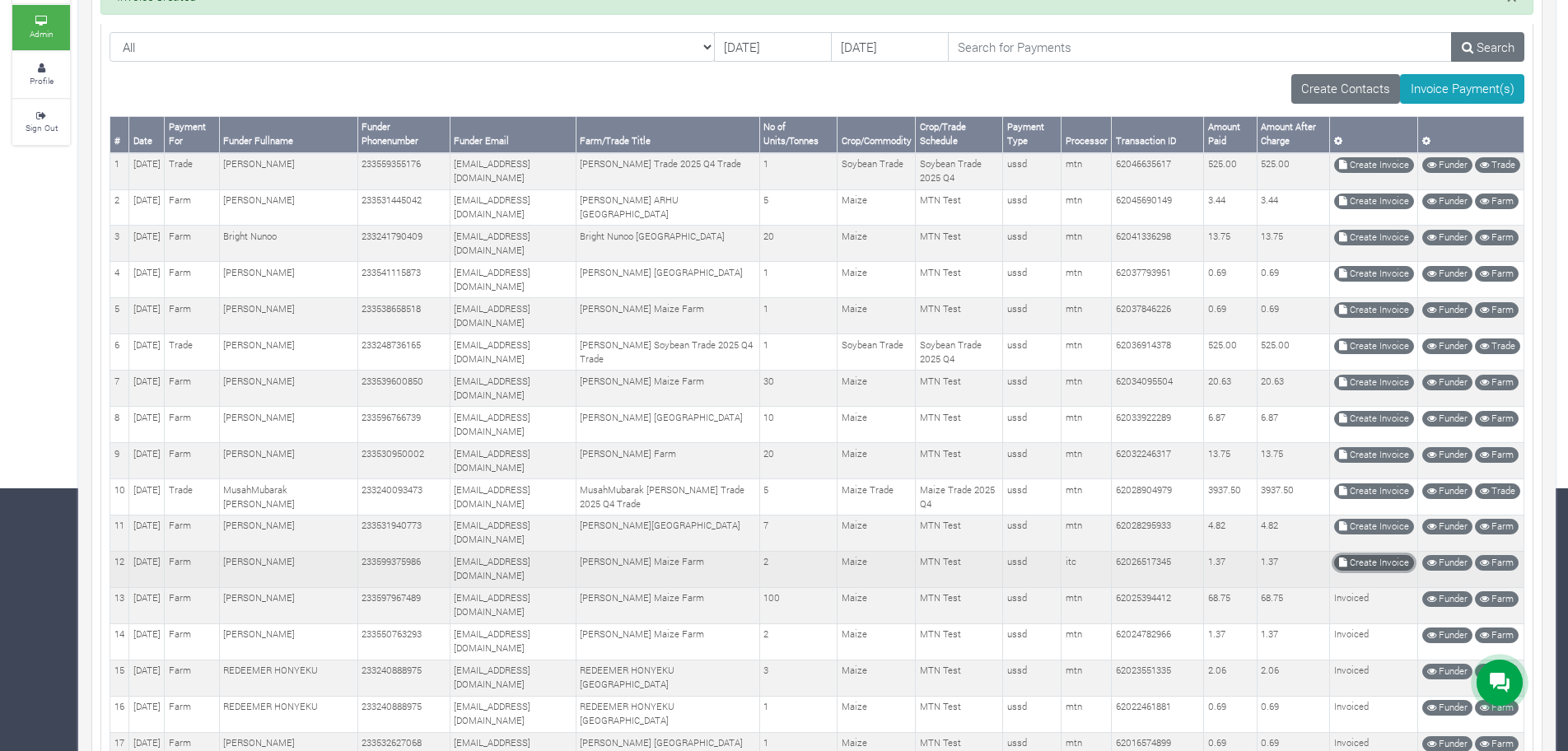 click on "Create Invoice" at bounding box center (1374, 562) 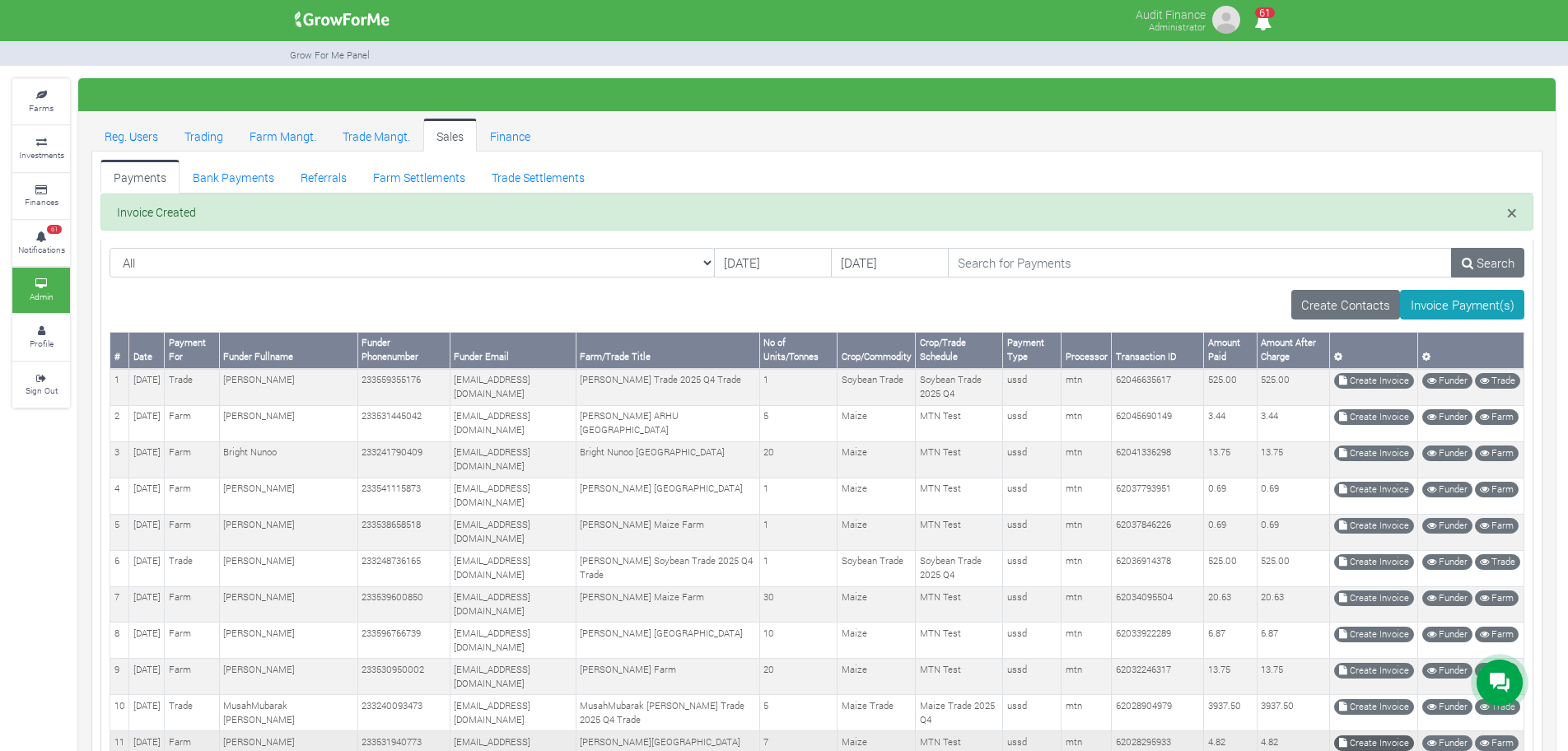 scroll, scrollTop: 214, scrollLeft: 0, axis: vertical 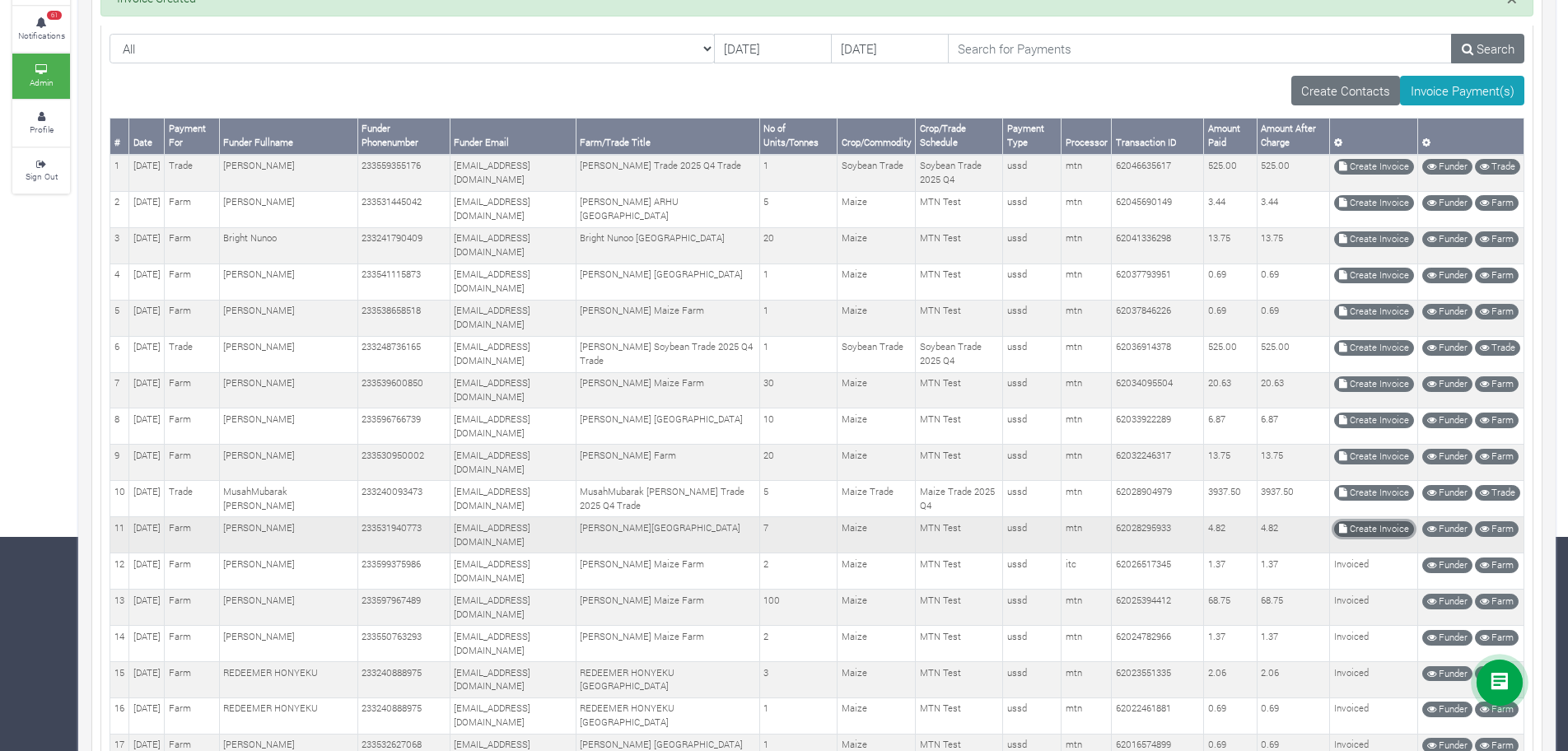 click on "Create Invoice" at bounding box center [1374, 529] 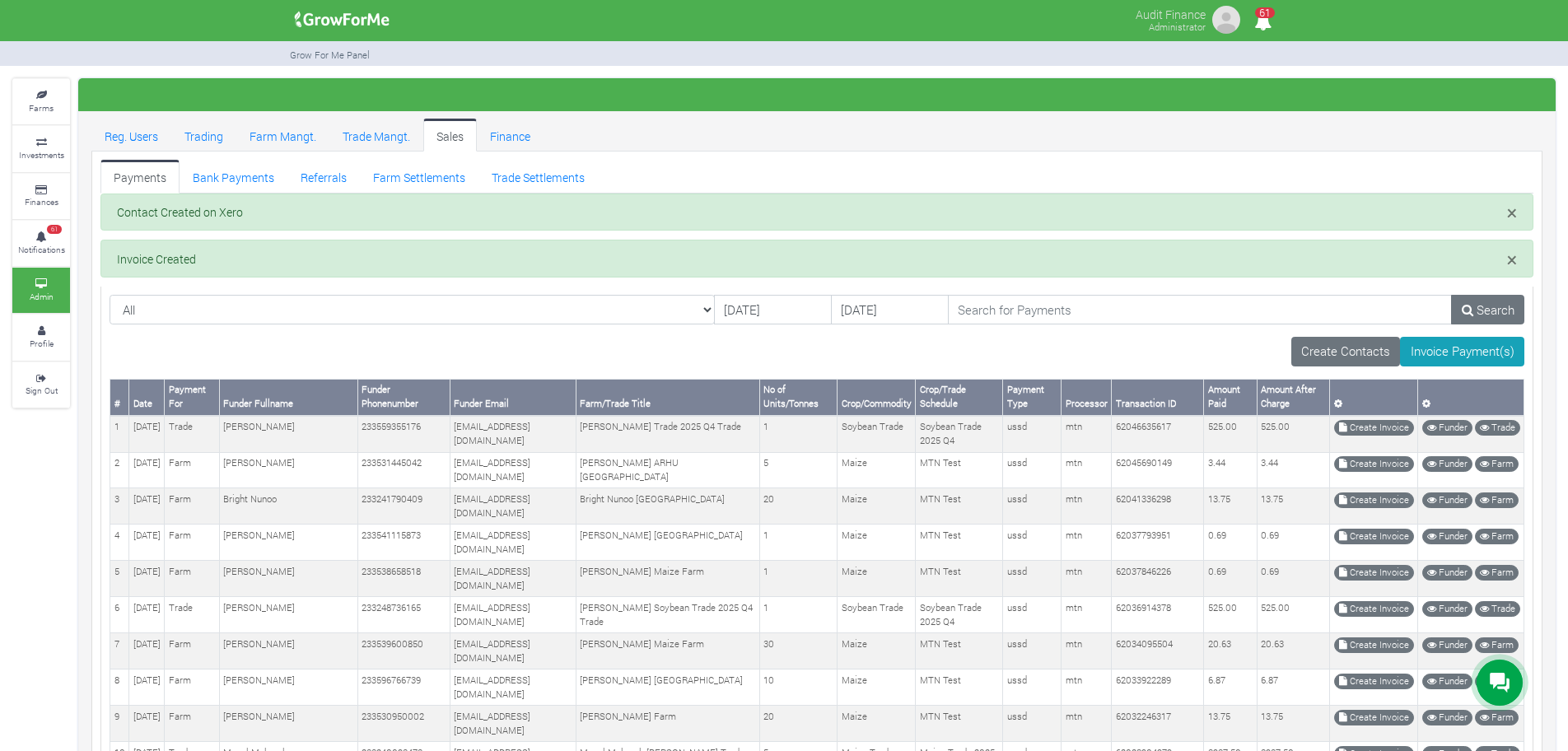 scroll, scrollTop: 0, scrollLeft: 0, axis: both 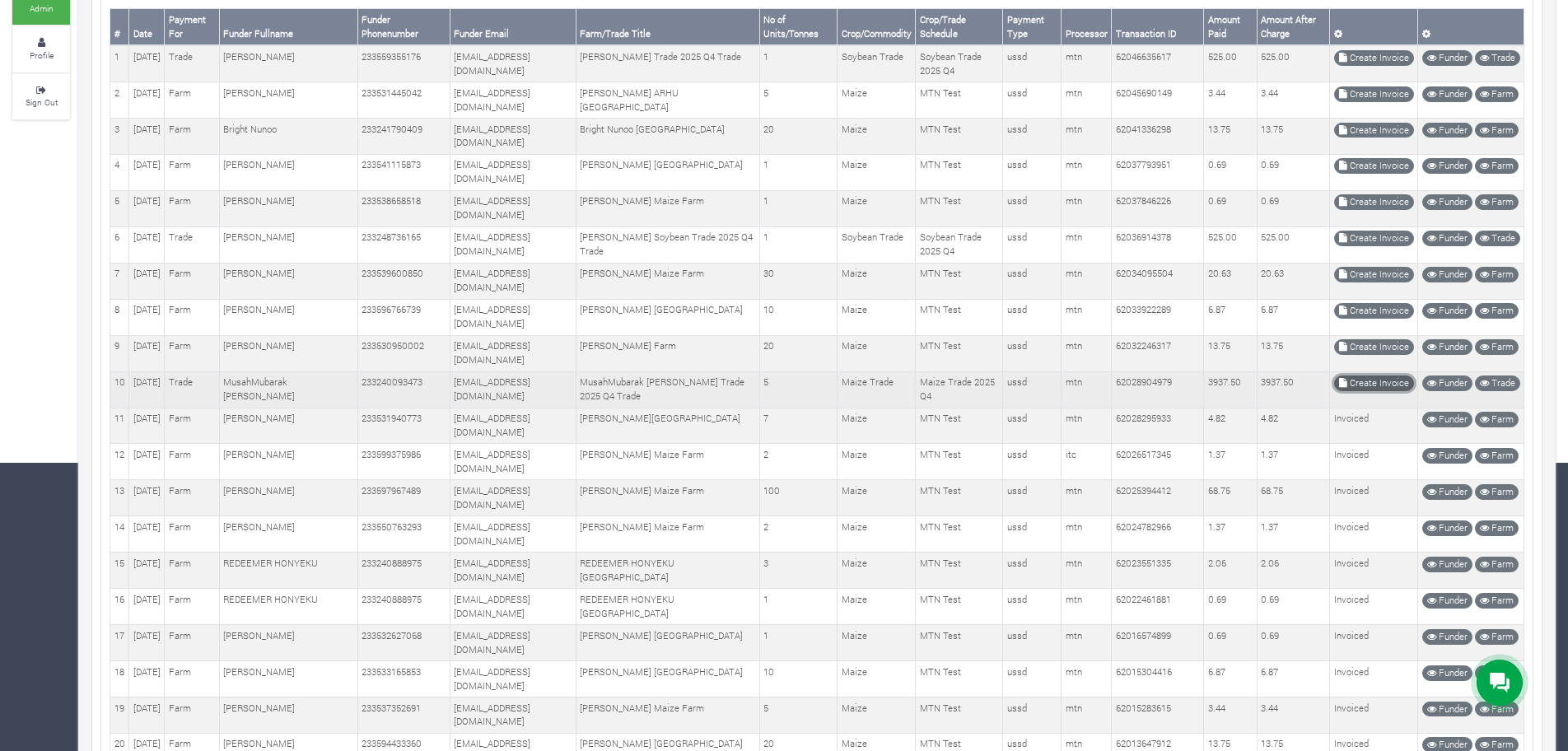 click at bounding box center [1343, 383] 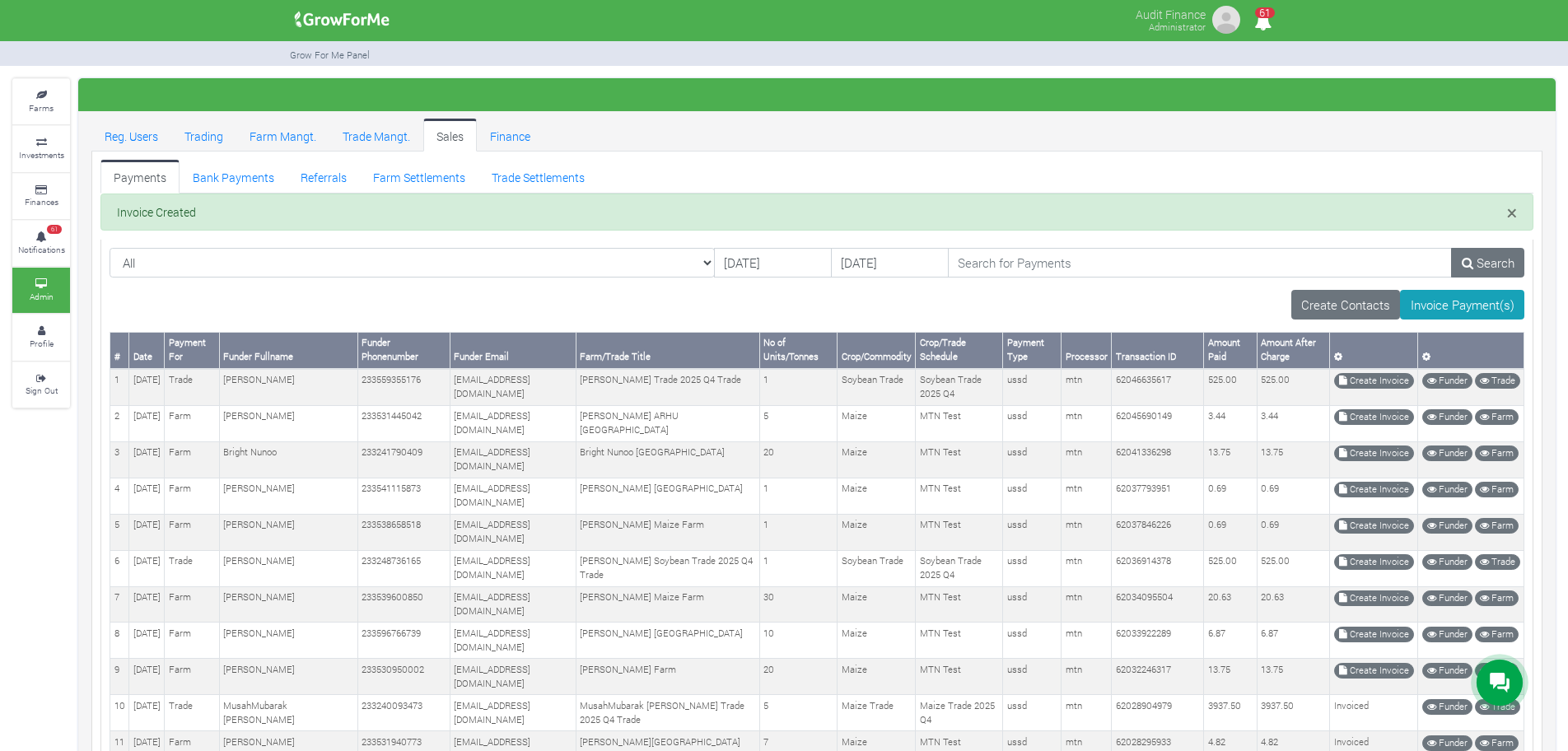 scroll, scrollTop: 0, scrollLeft: 0, axis: both 